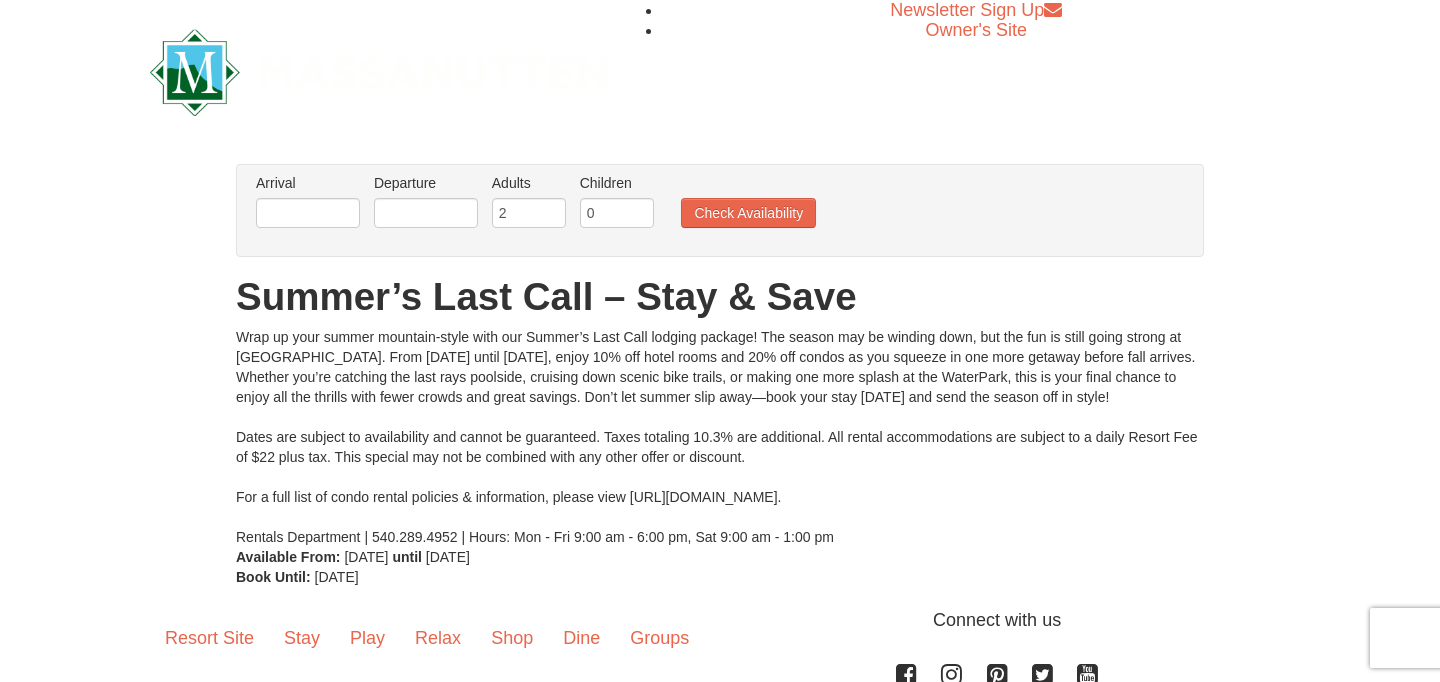 scroll, scrollTop: 0, scrollLeft: 0, axis: both 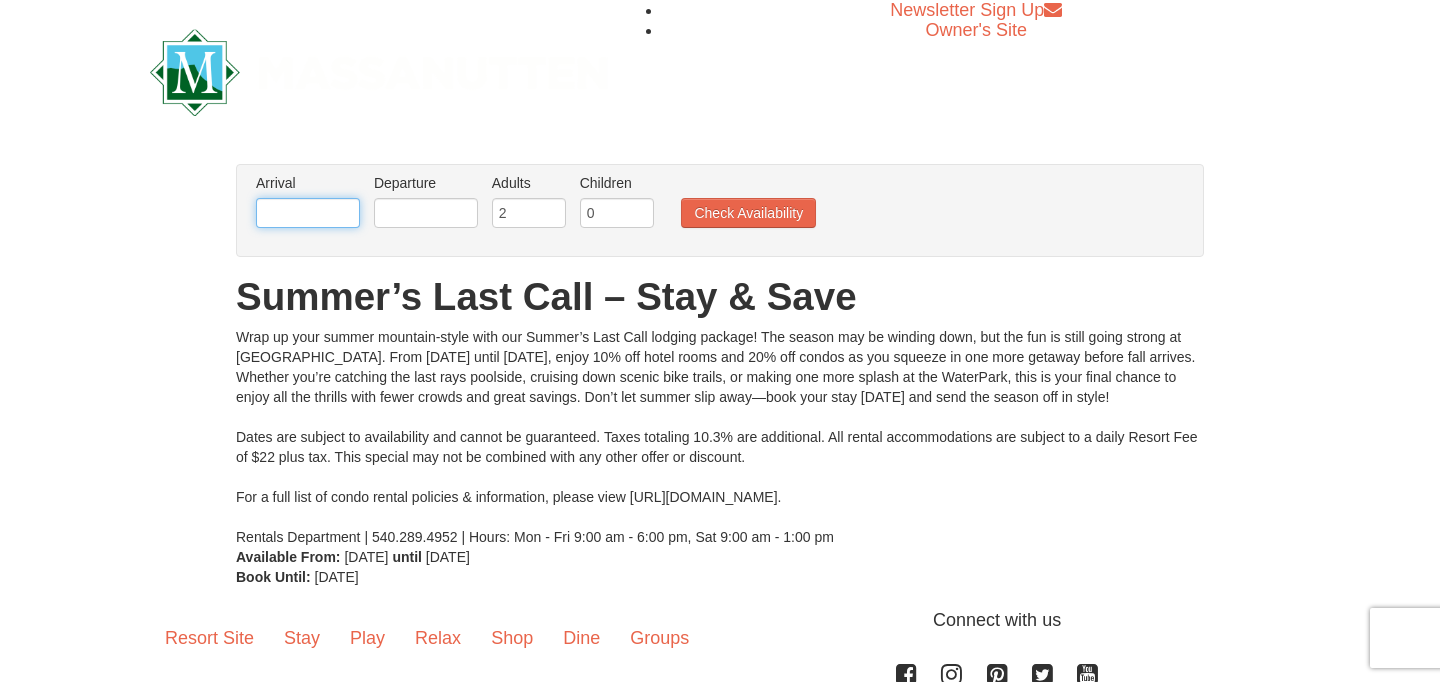 click at bounding box center (308, 213) 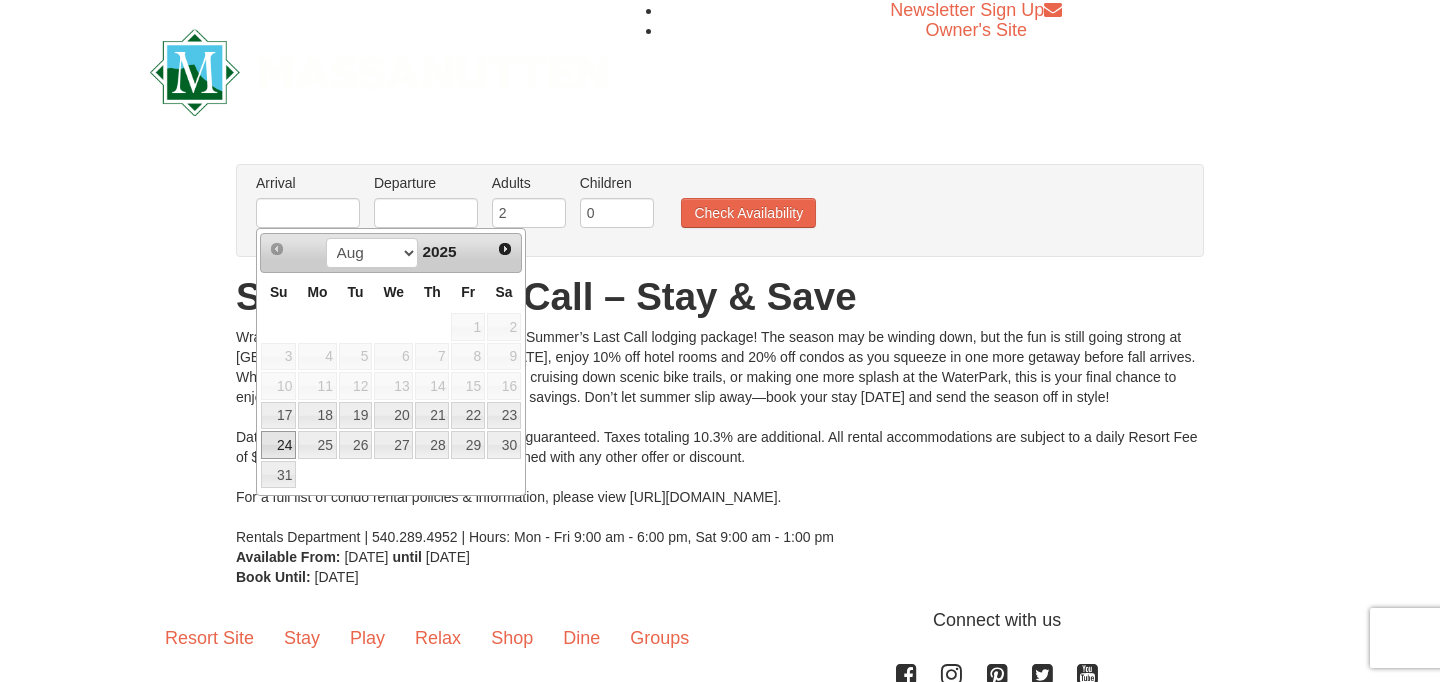 click on "24" at bounding box center [278, 445] 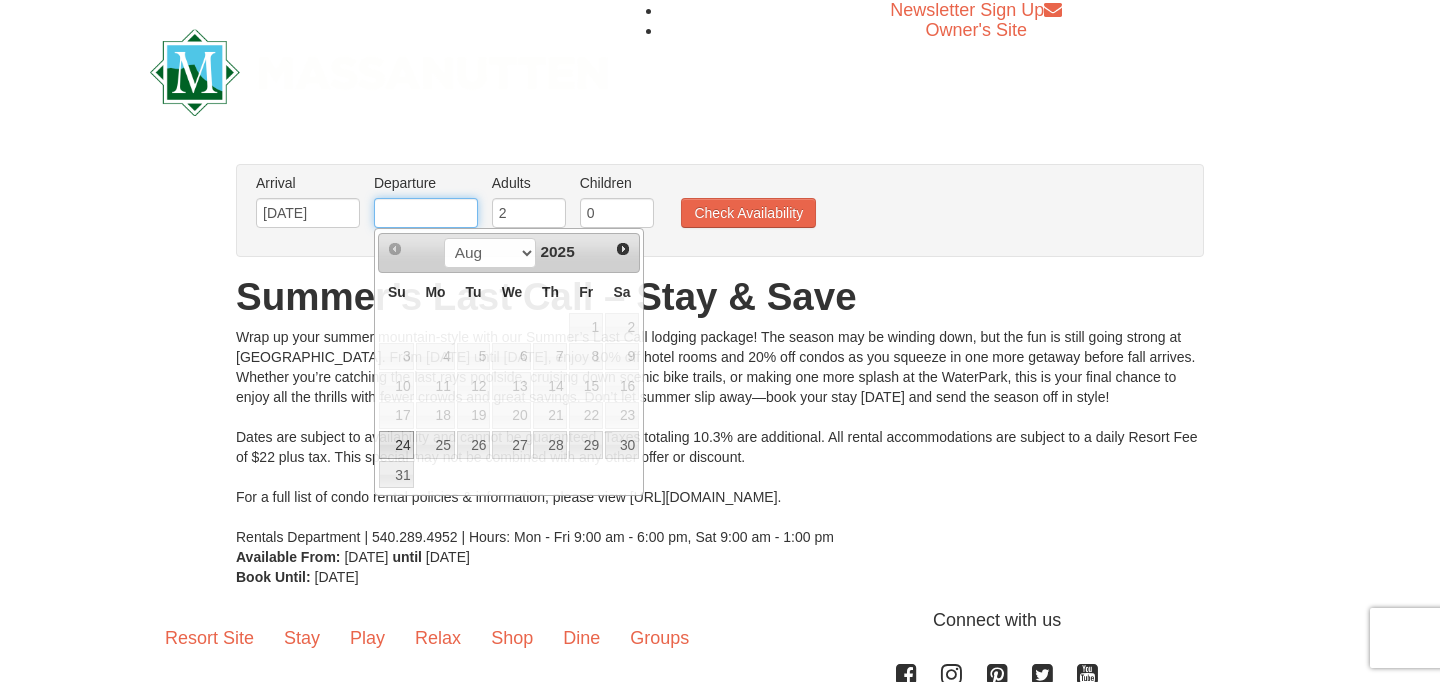 click at bounding box center [426, 213] 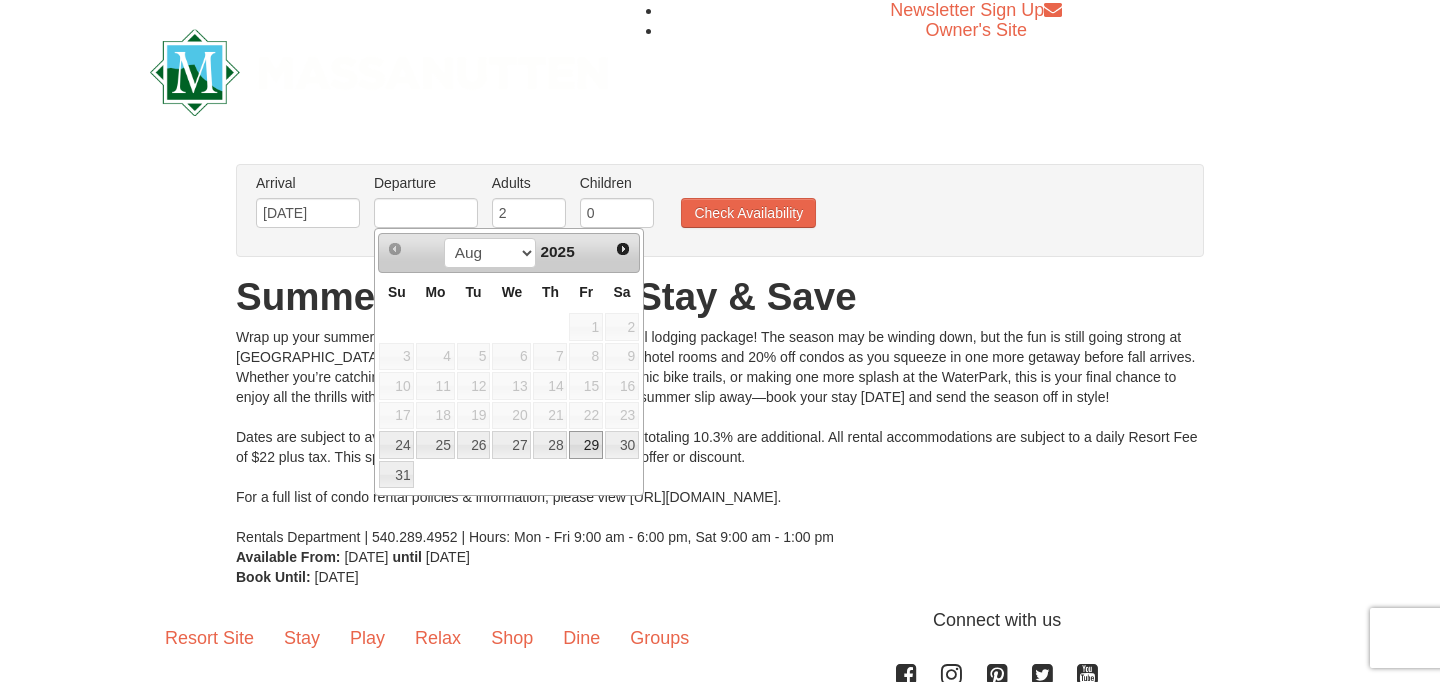 click on "29" at bounding box center (586, 445) 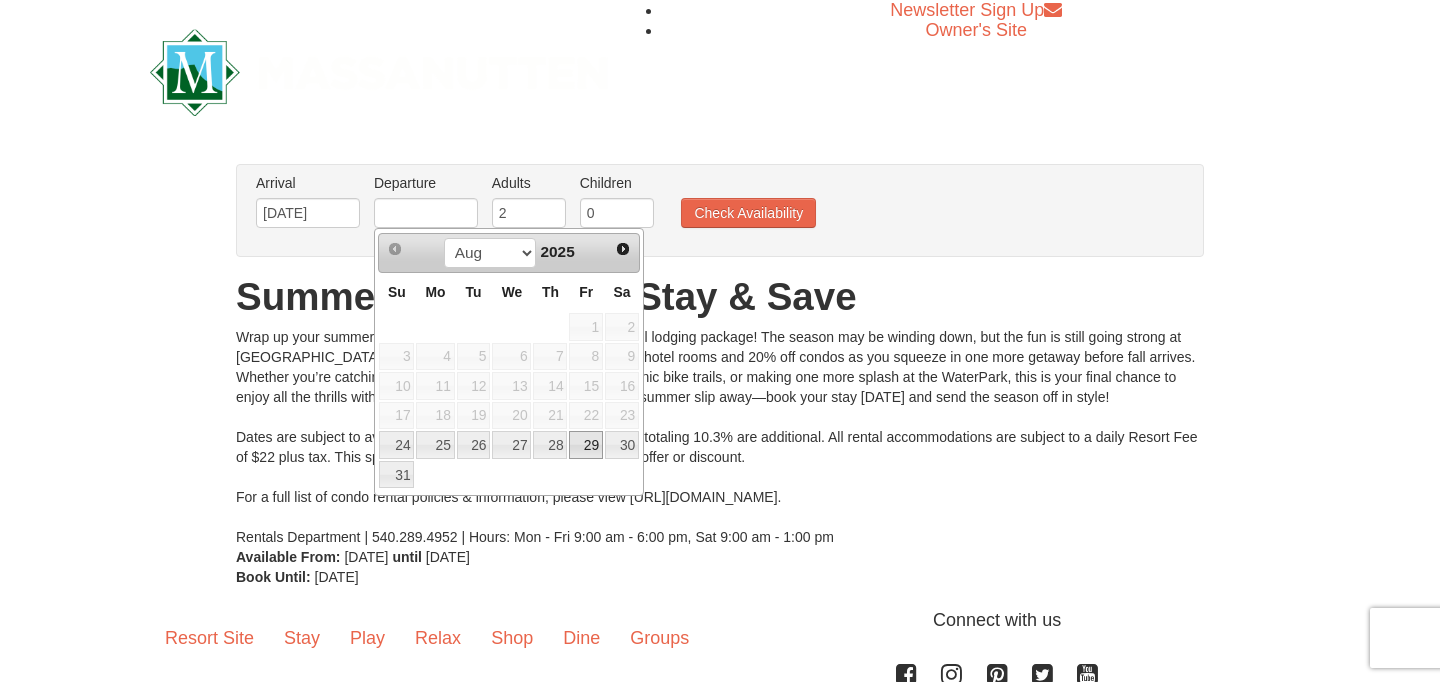type on "[DATE]" 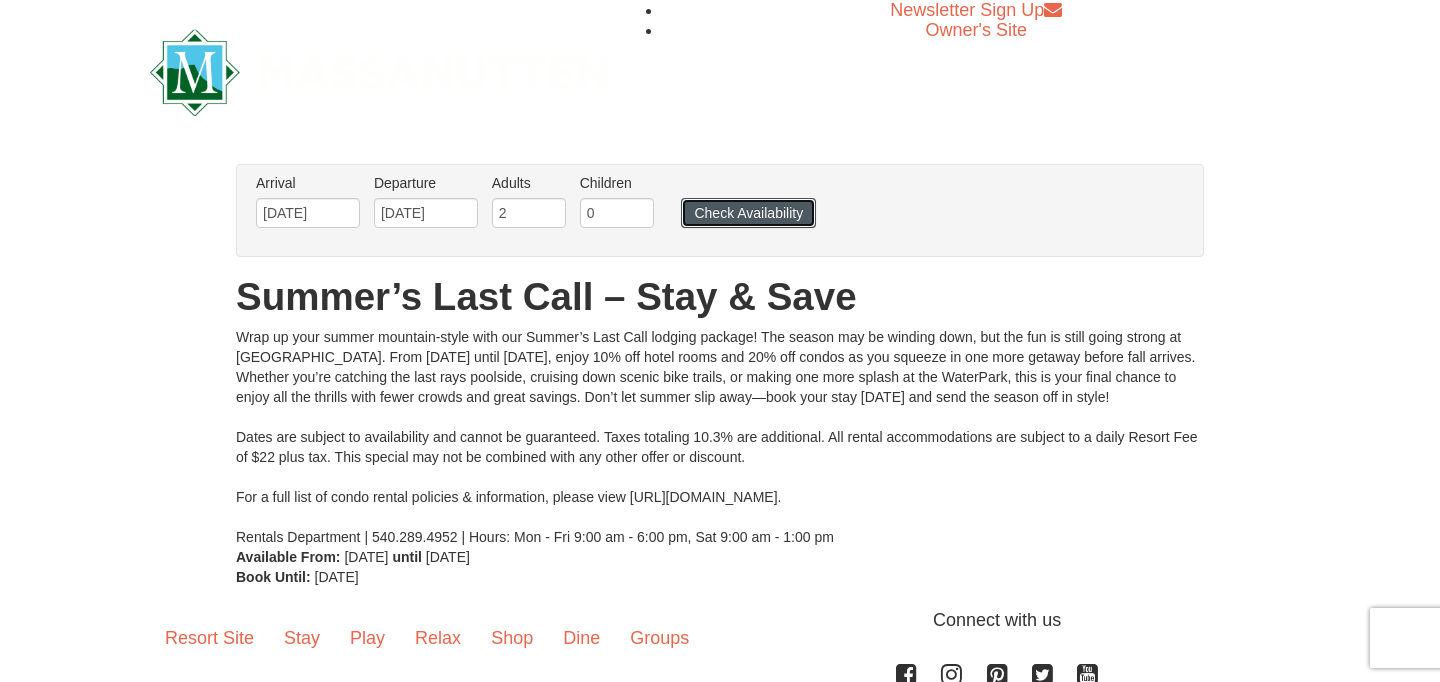 click on "Check Availability" at bounding box center (748, 213) 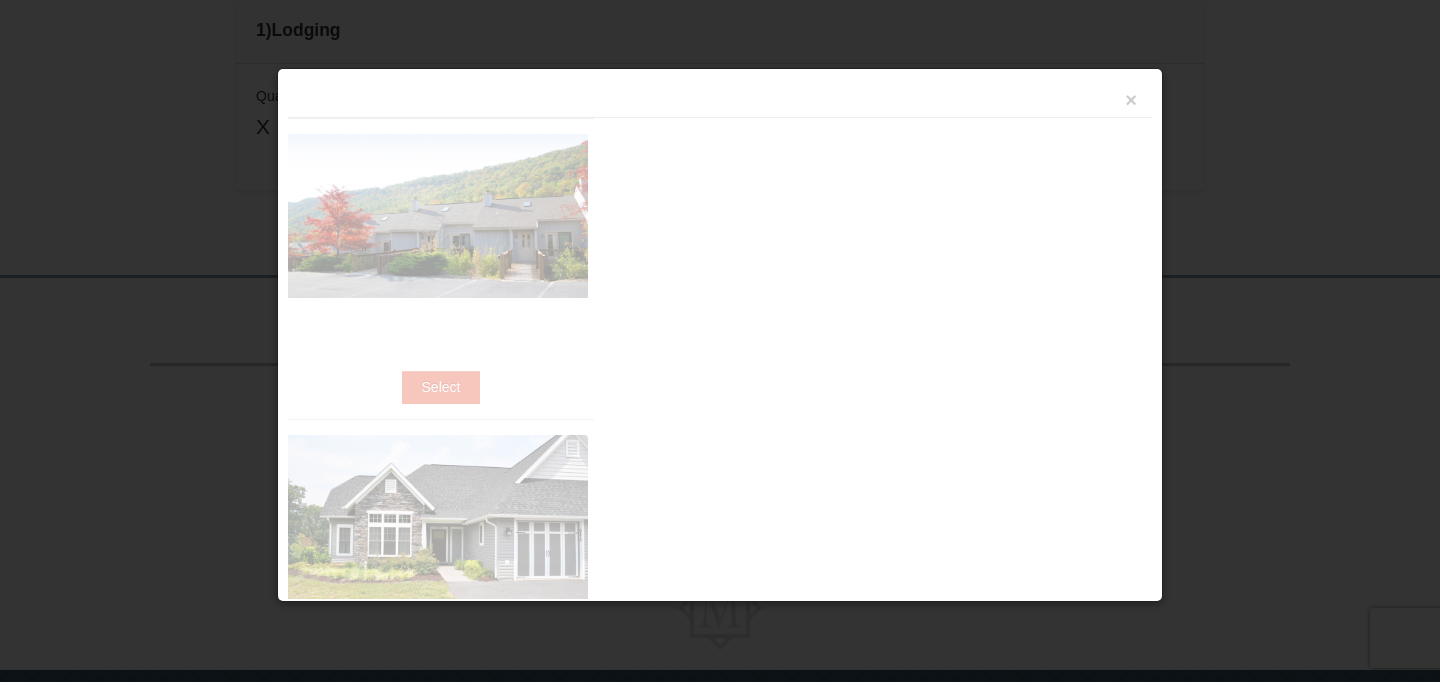 scroll, scrollTop: 645, scrollLeft: 0, axis: vertical 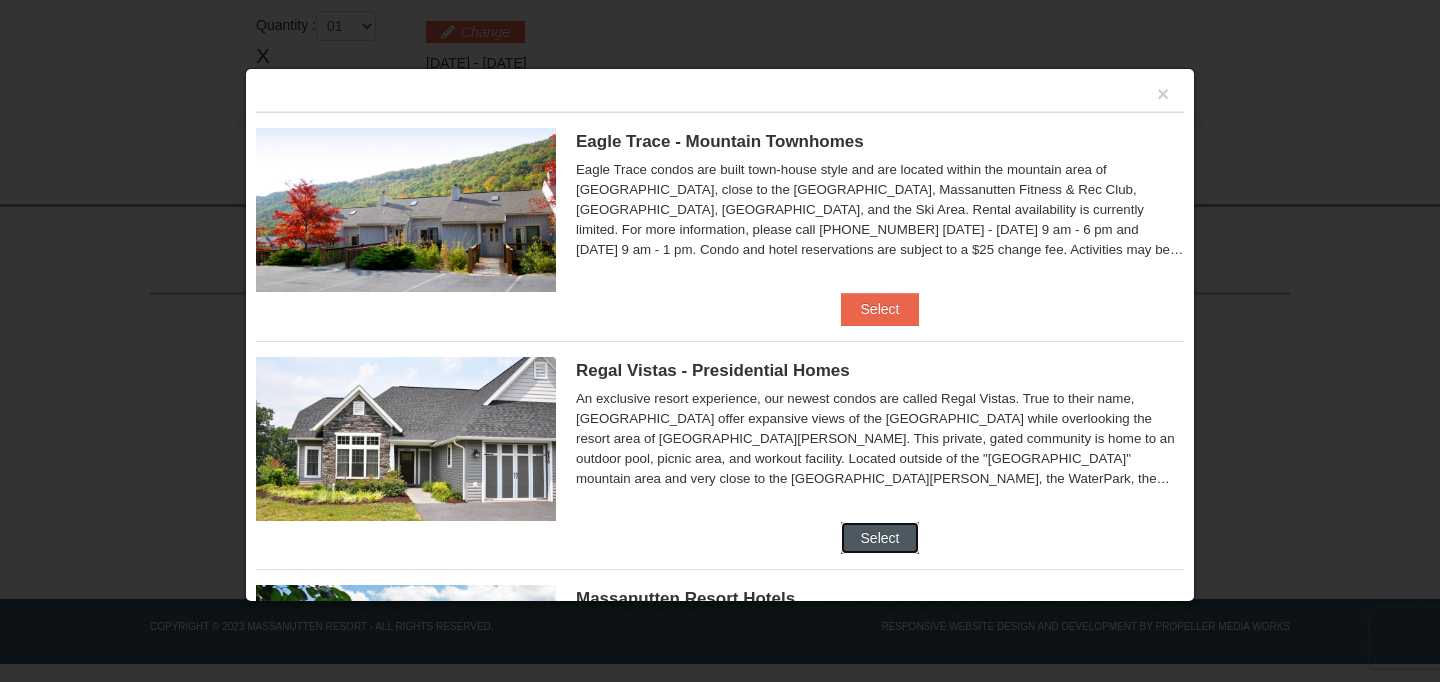 click on "Select" at bounding box center (880, 538) 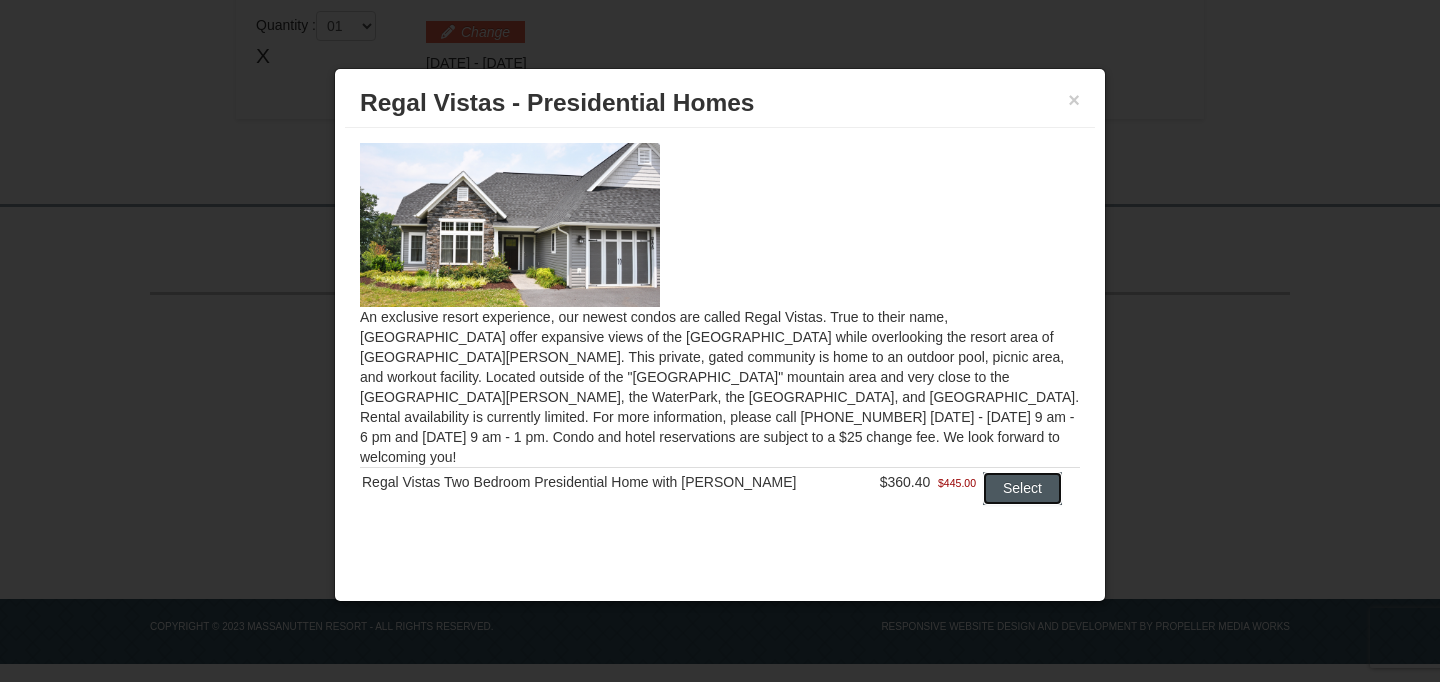 click on "Select" at bounding box center (1022, 488) 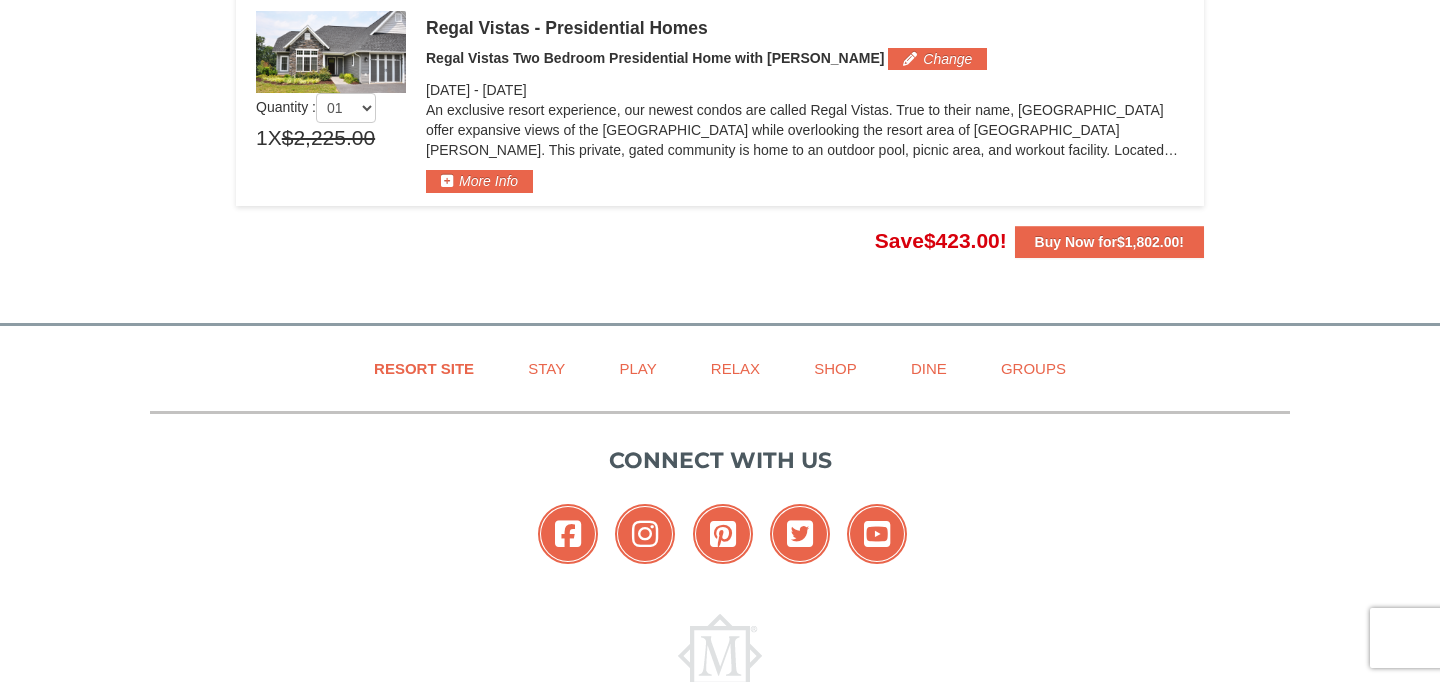 click on "Connect with us" at bounding box center [720, 460] 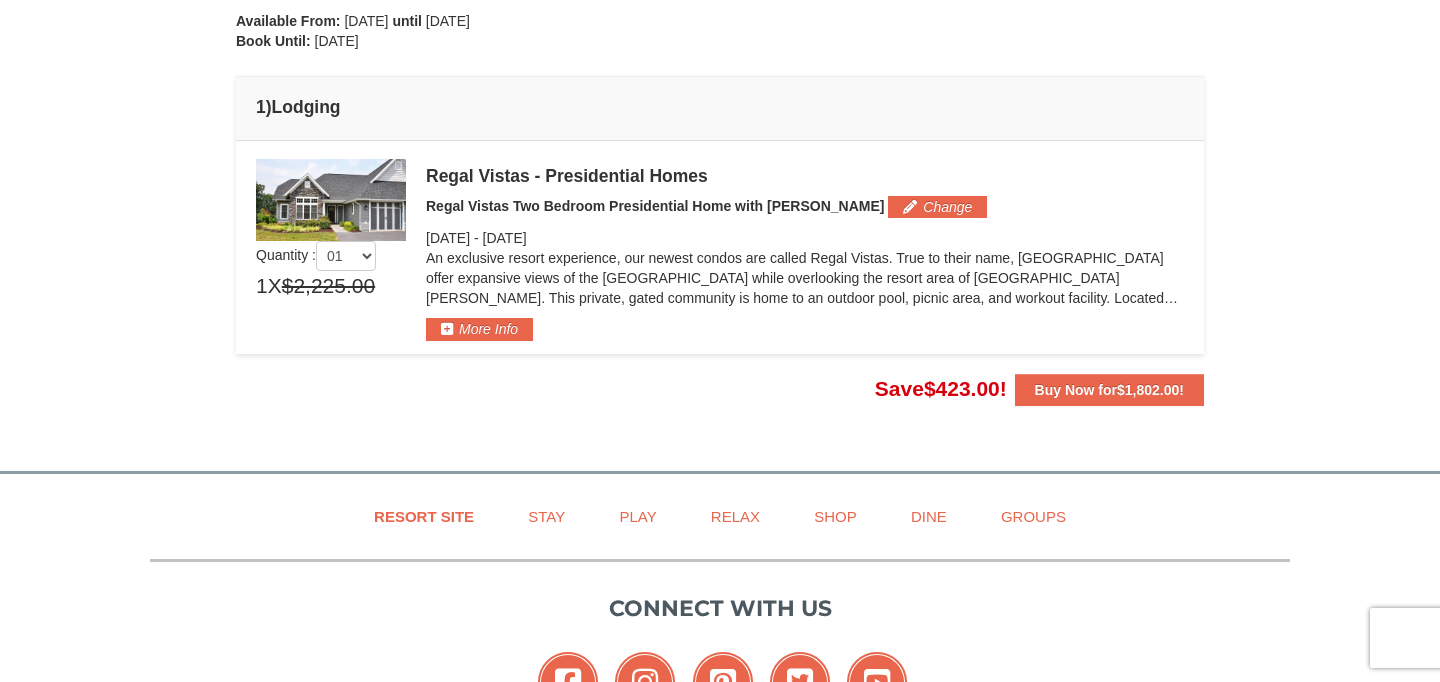 scroll, scrollTop: 490, scrollLeft: 0, axis: vertical 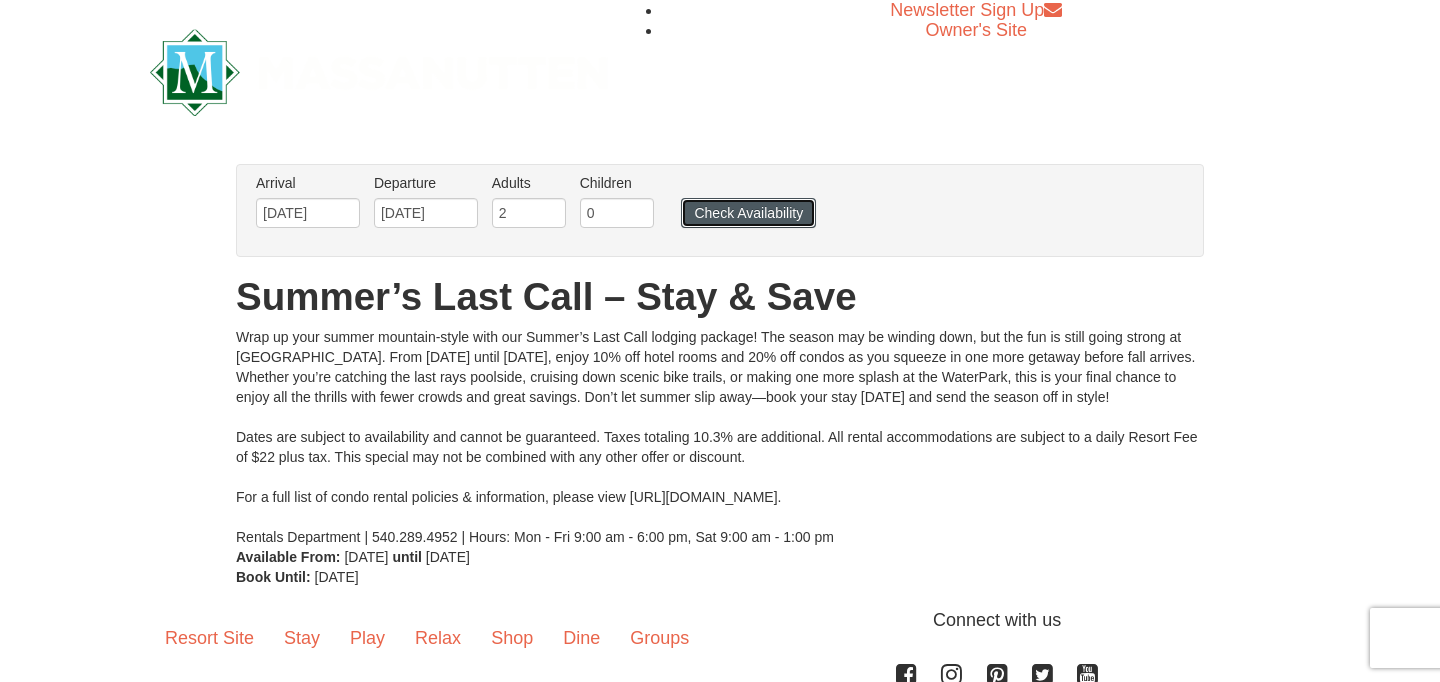 click on "Check Availability" at bounding box center [748, 213] 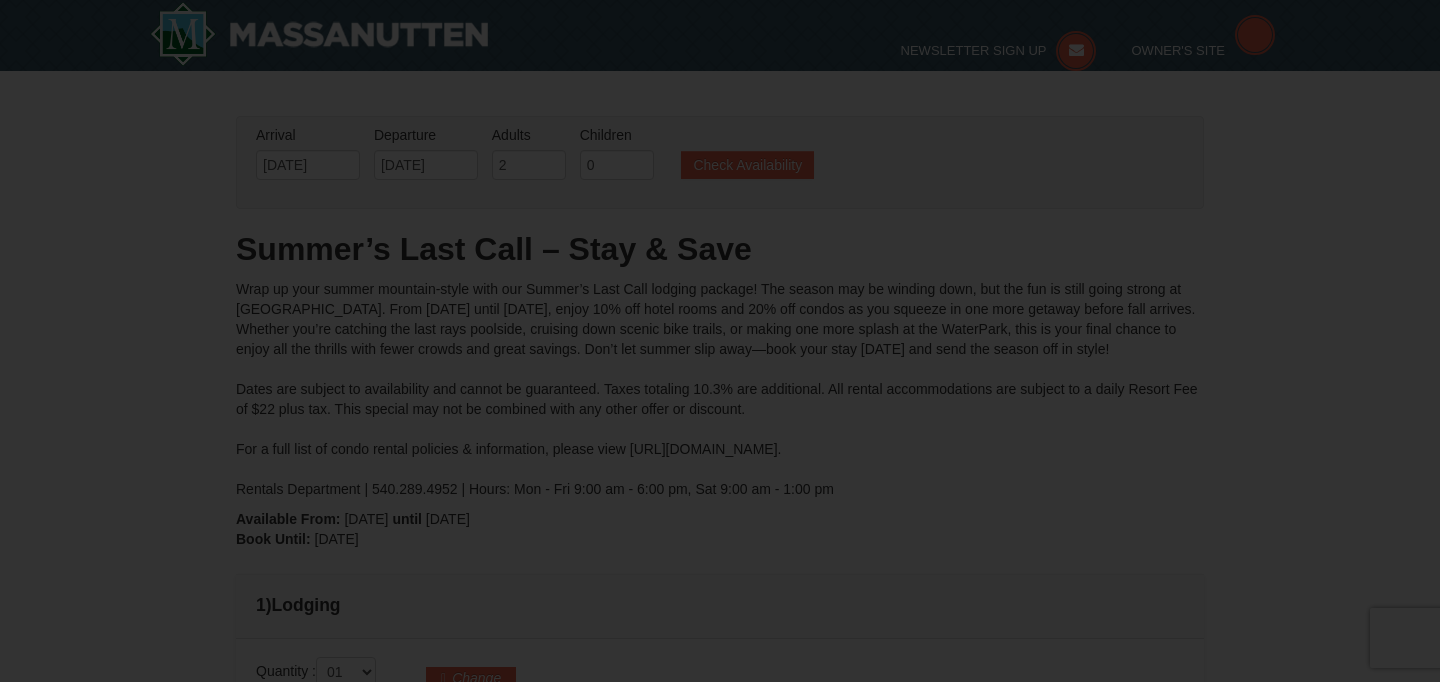 scroll, scrollTop: 377, scrollLeft: 0, axis: vertical 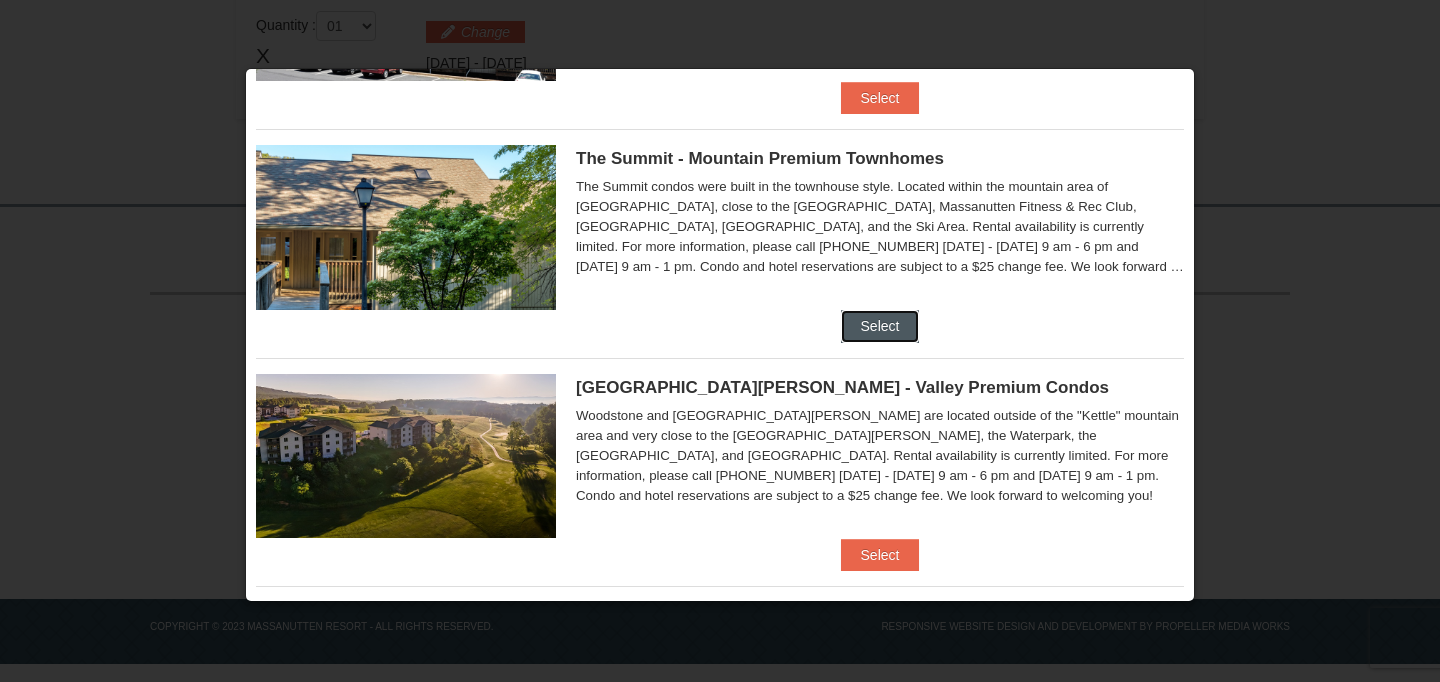 click on "Select" at bounding box center [880, 326] 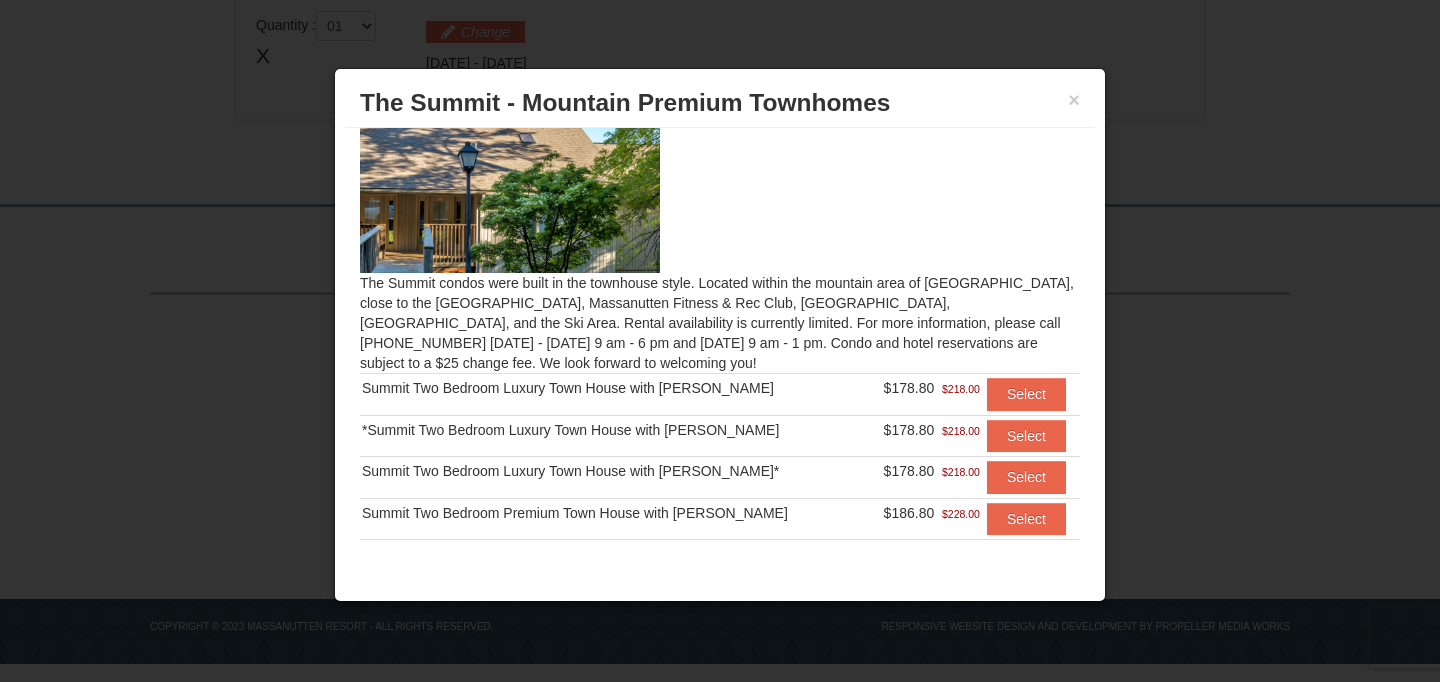 scroll, scrollTop: 0, scrollLeft: 0, axis: both 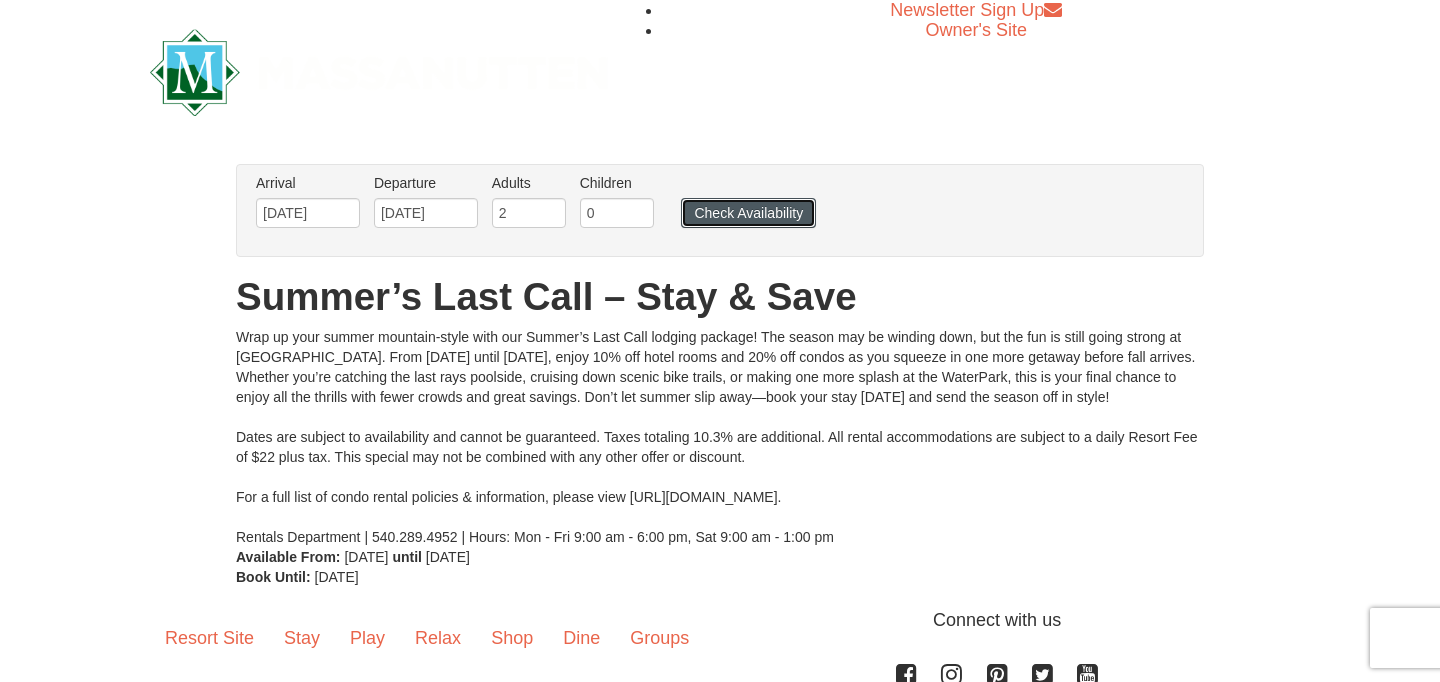click on "Check Availability" at bounding box center (748, 213) 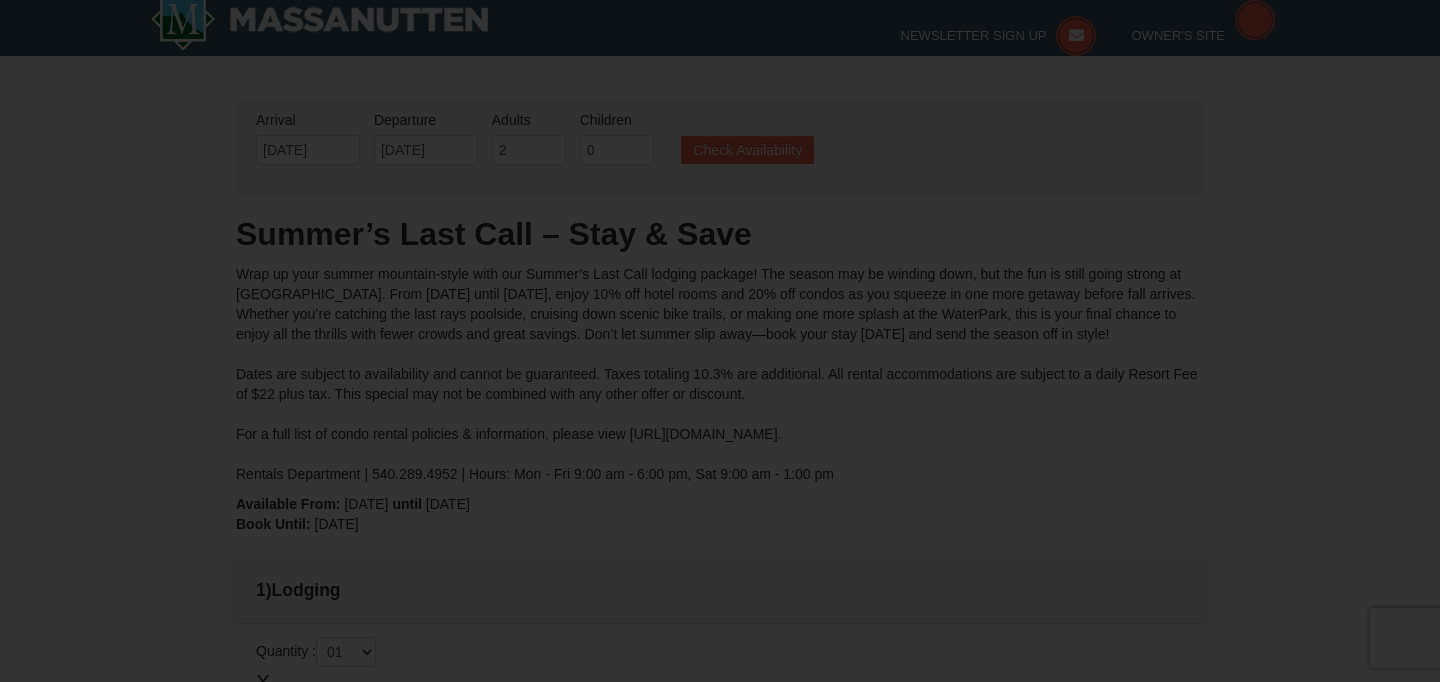 scroll, scrollTop: 164, scrollLeft: 0, axis: vertical 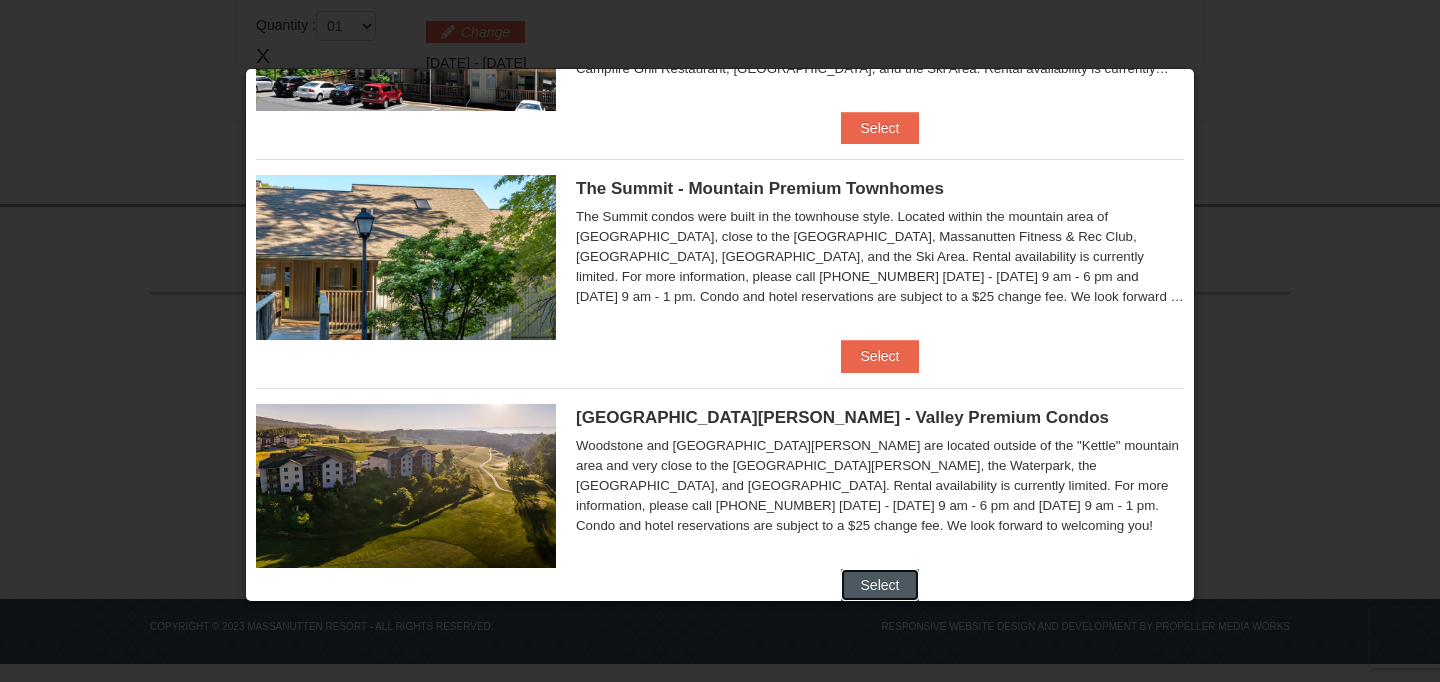 click on "Select" at bounding box center [880, 585] 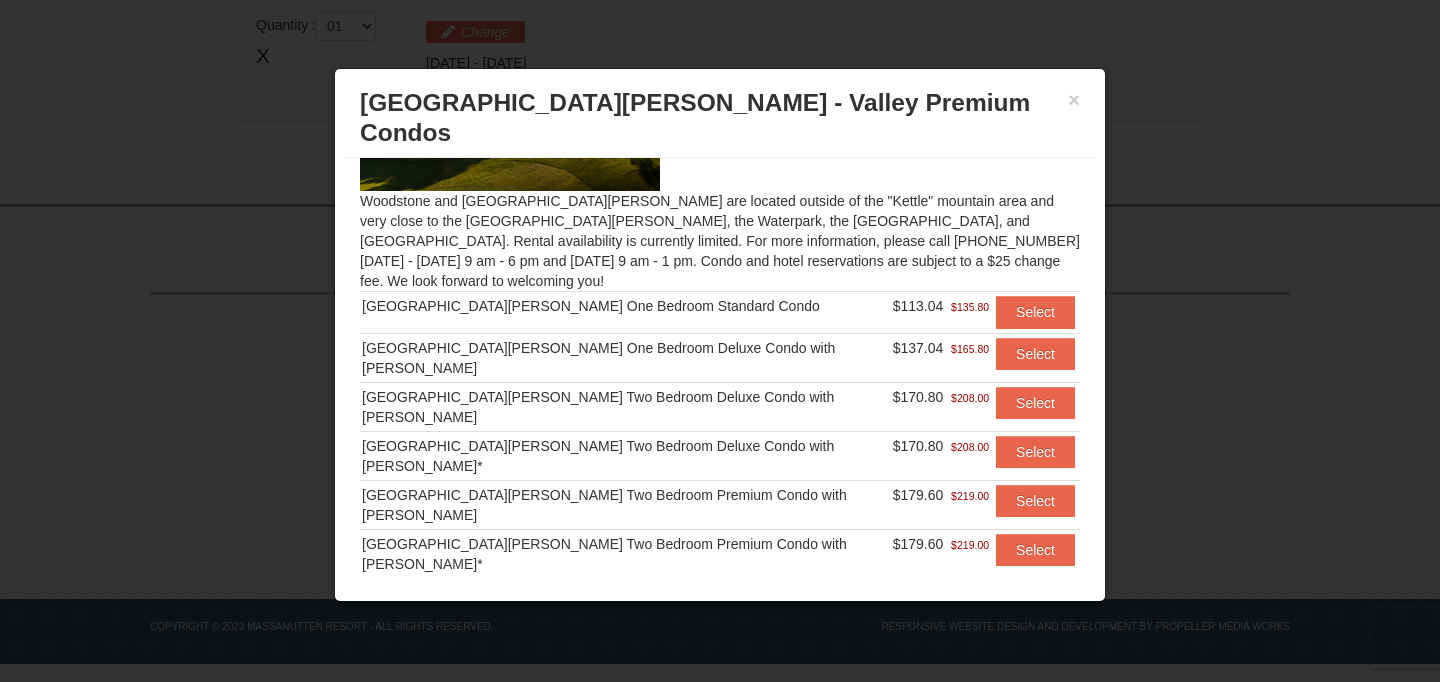 scroll, scrollTop: 148, scrollLeft: 0, axis: vertical 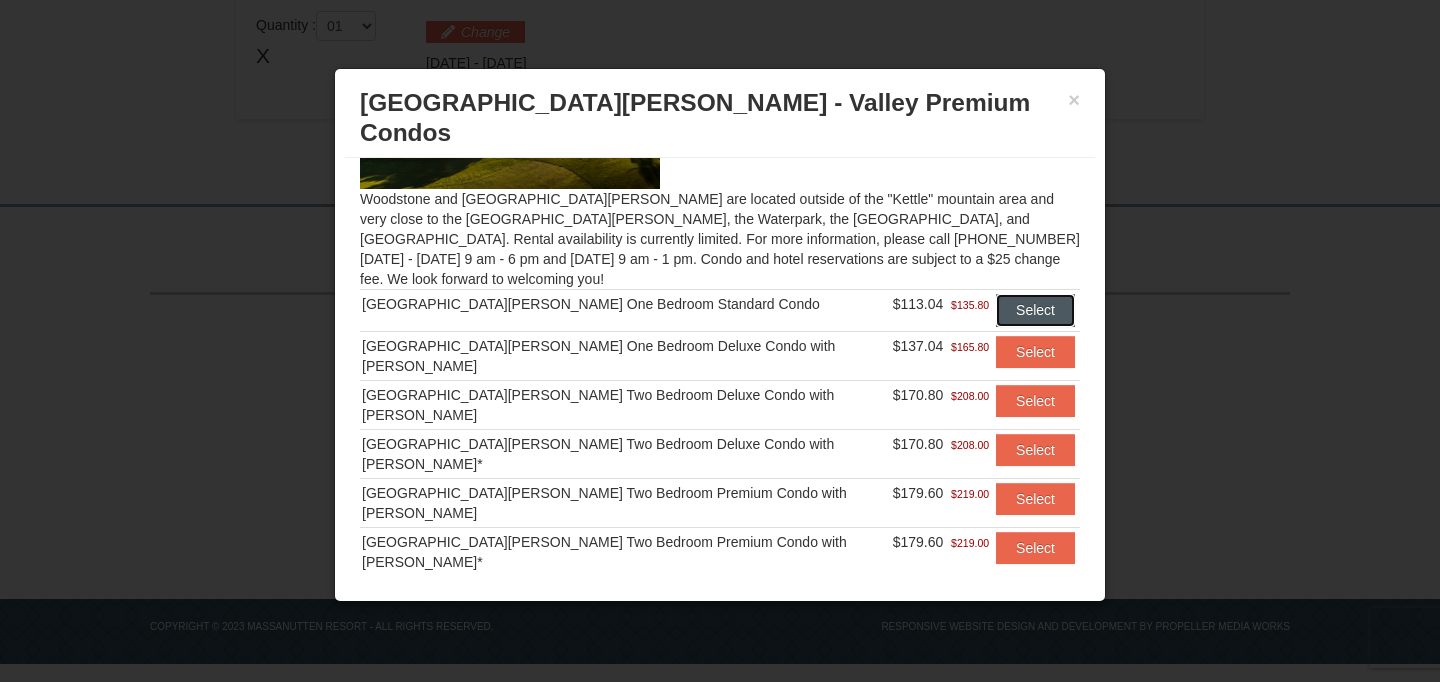 click on "Select" at bounding box center [1035, 310] 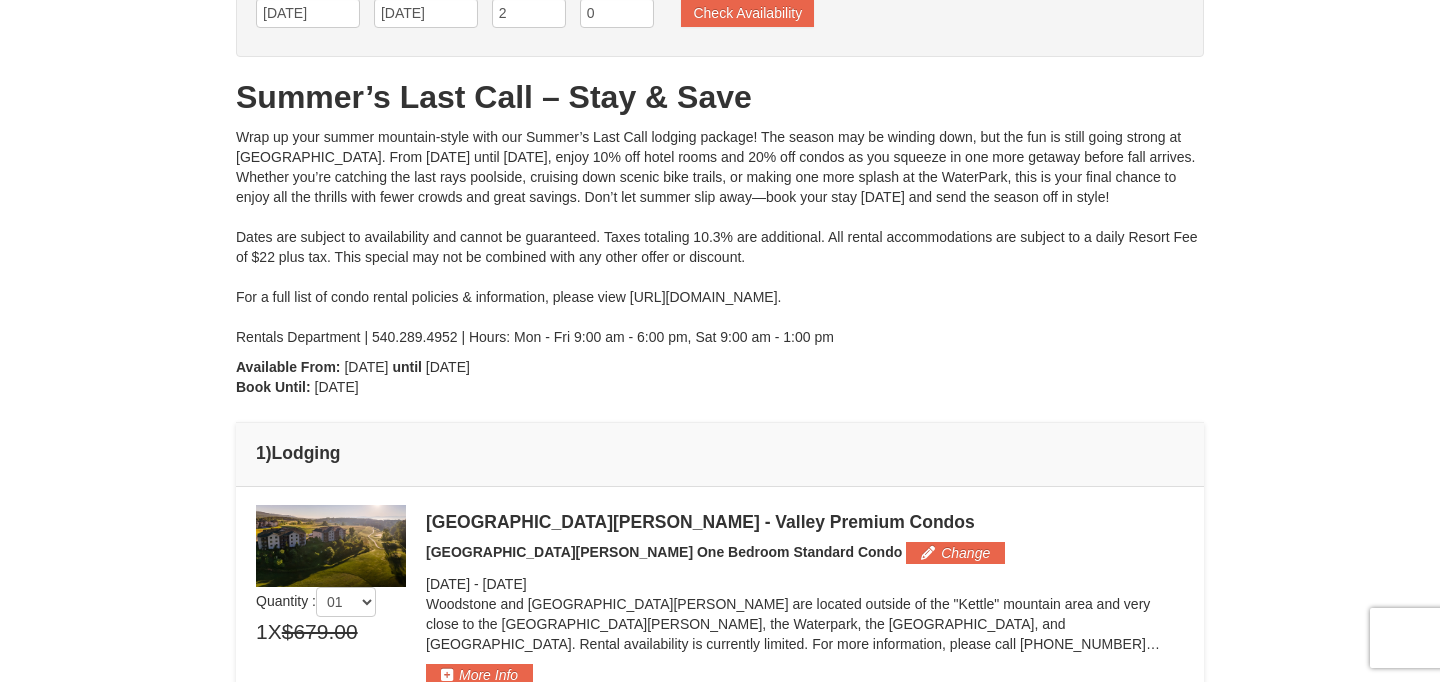 scroll, scrollTop: 92, scrollLeft: 0, axis: vertical 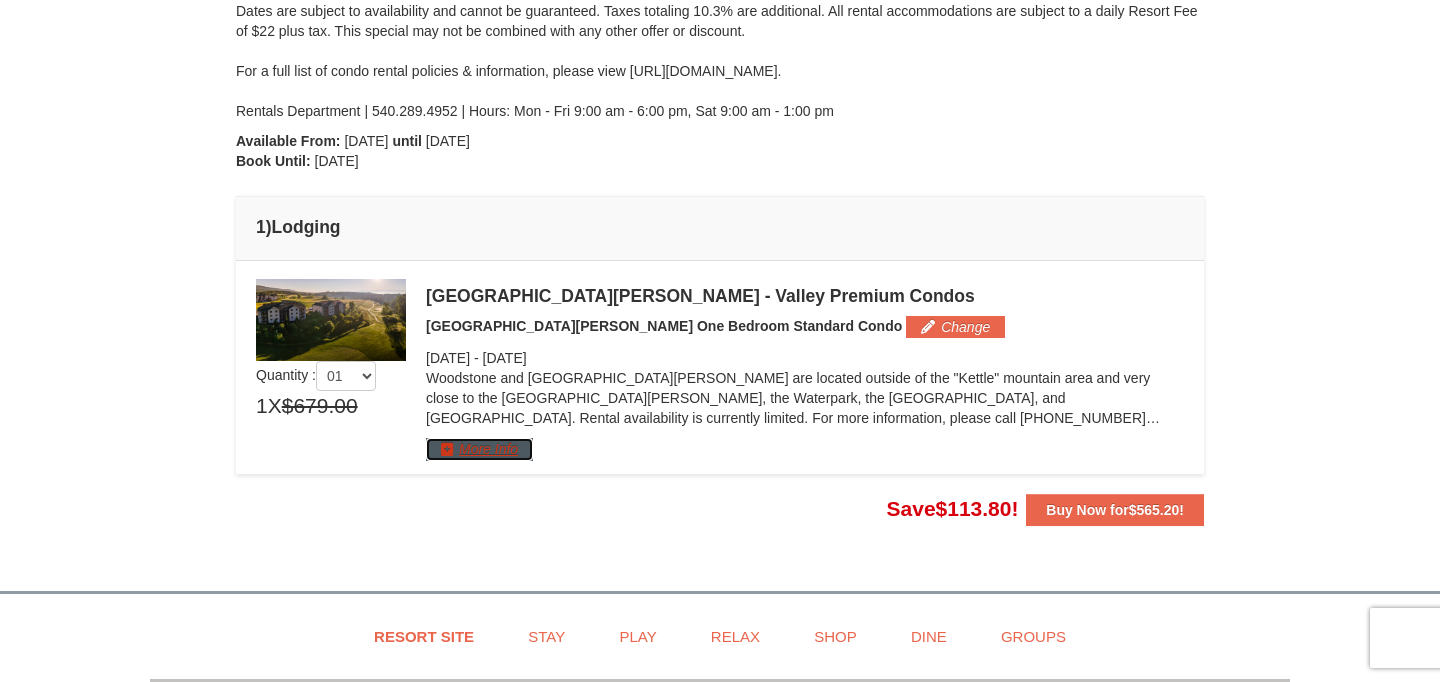 click on "More Info" at bounding box center (479, 449) 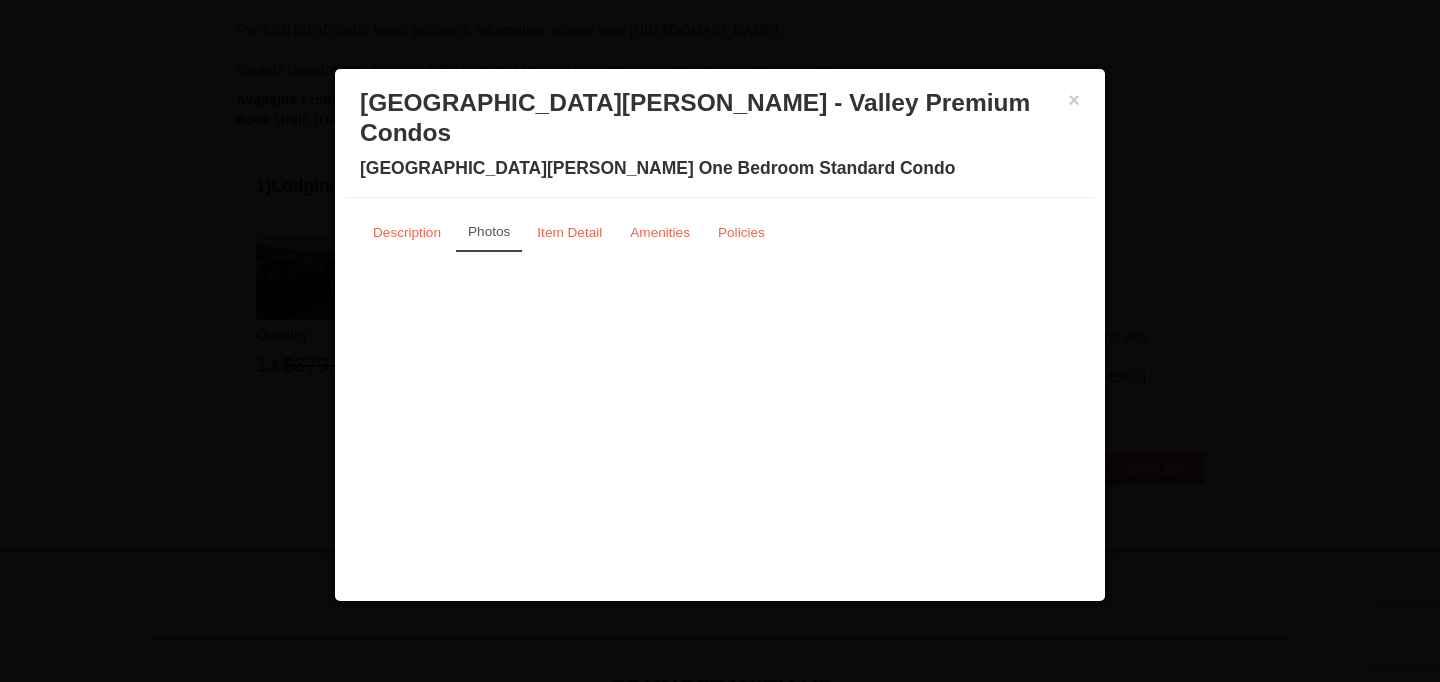 scroll, scrollTop: 533, scrollLeft: 0, axis: vertical 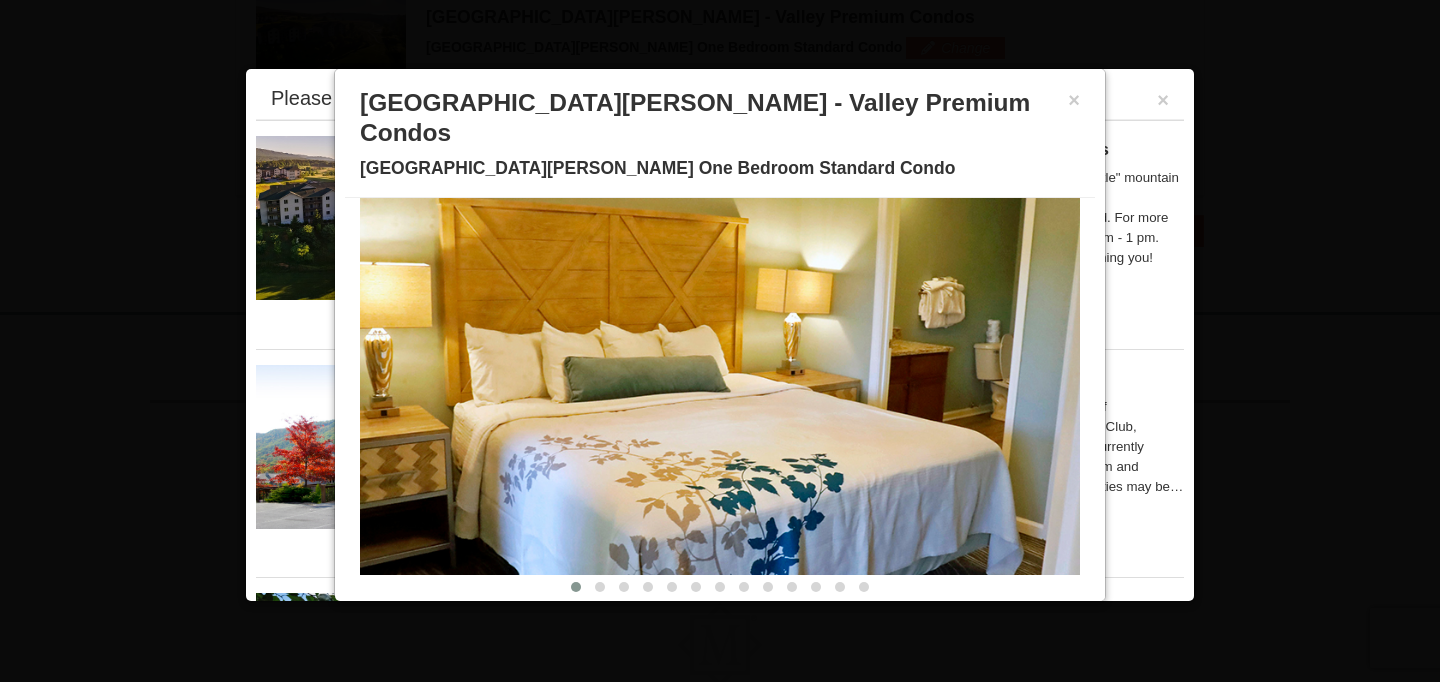 click at bounding box center (720, 378) 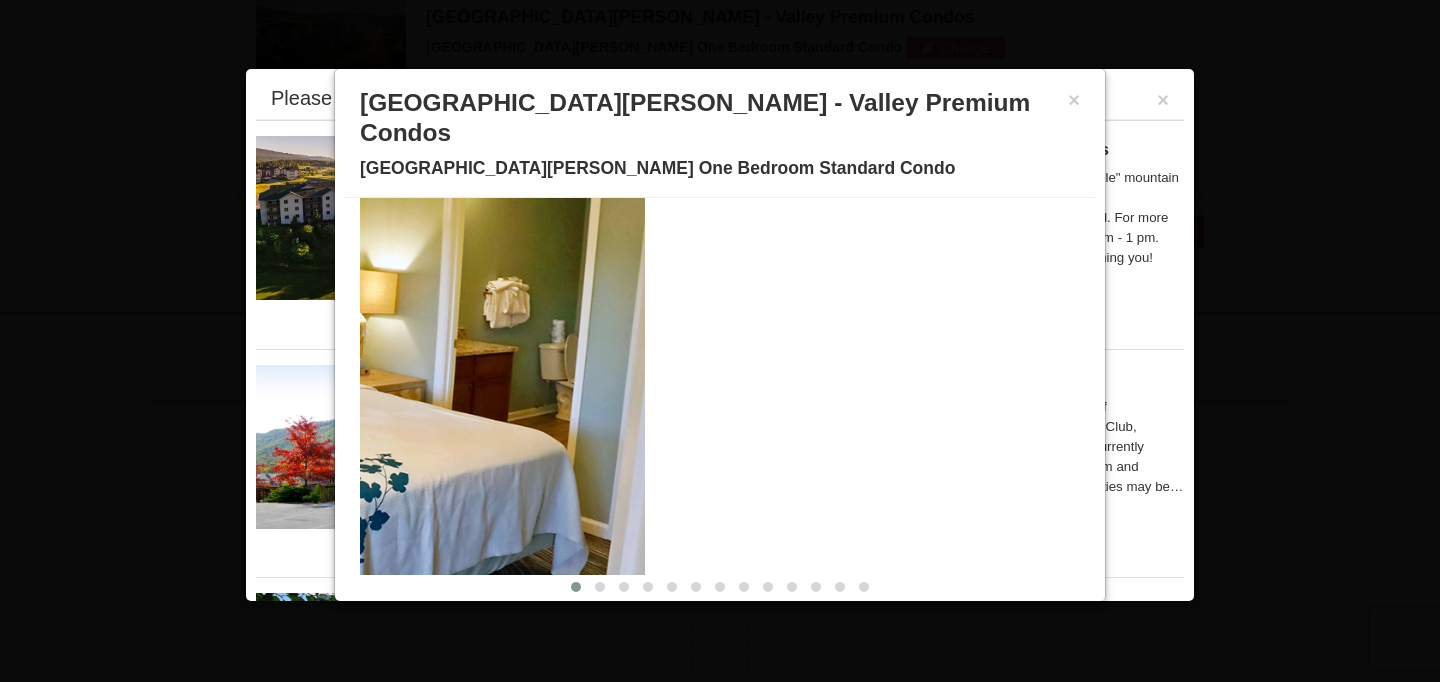 drag, startPoint x: 988, startPoint y: 376, endPoint x: 380, endPoint y: 442, distance: 611.5717 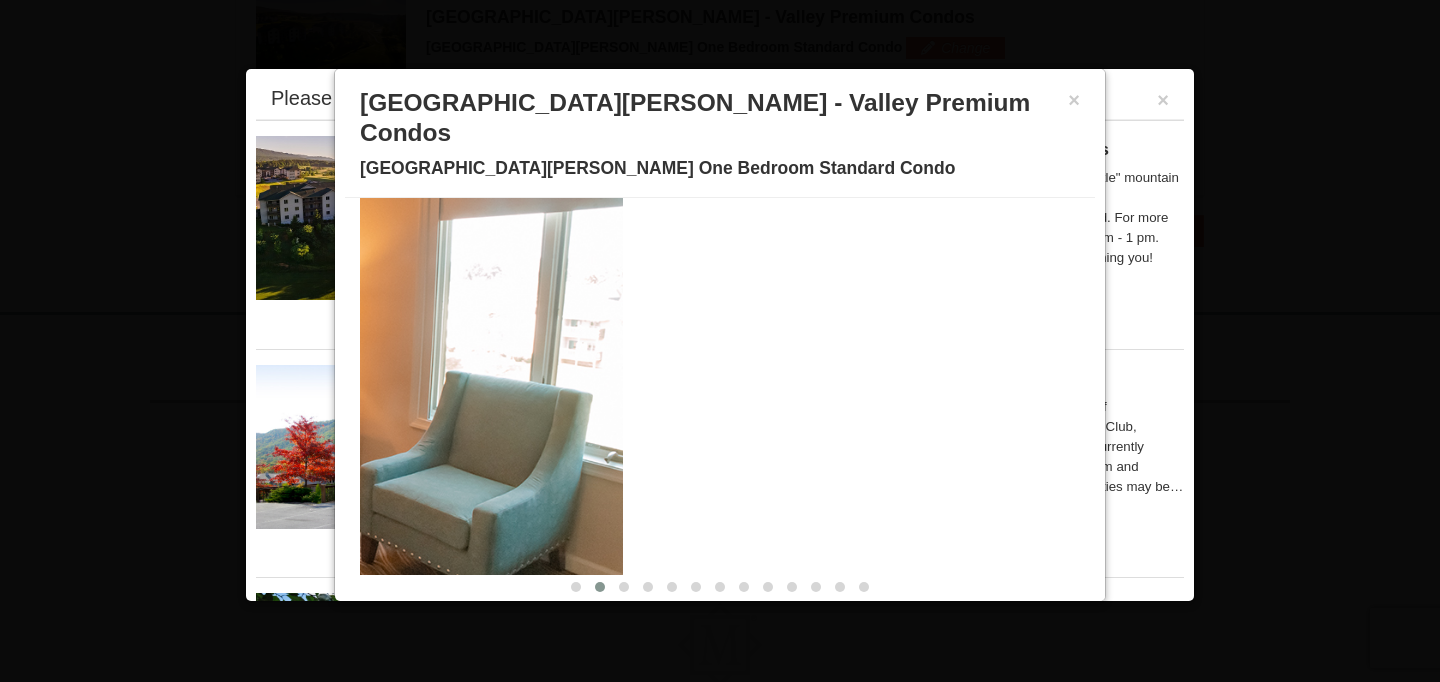 drag, startPoint x: 1015, startPoint y: 367, endPoint x: 386, endPoint y: 401, distance: 629.9183 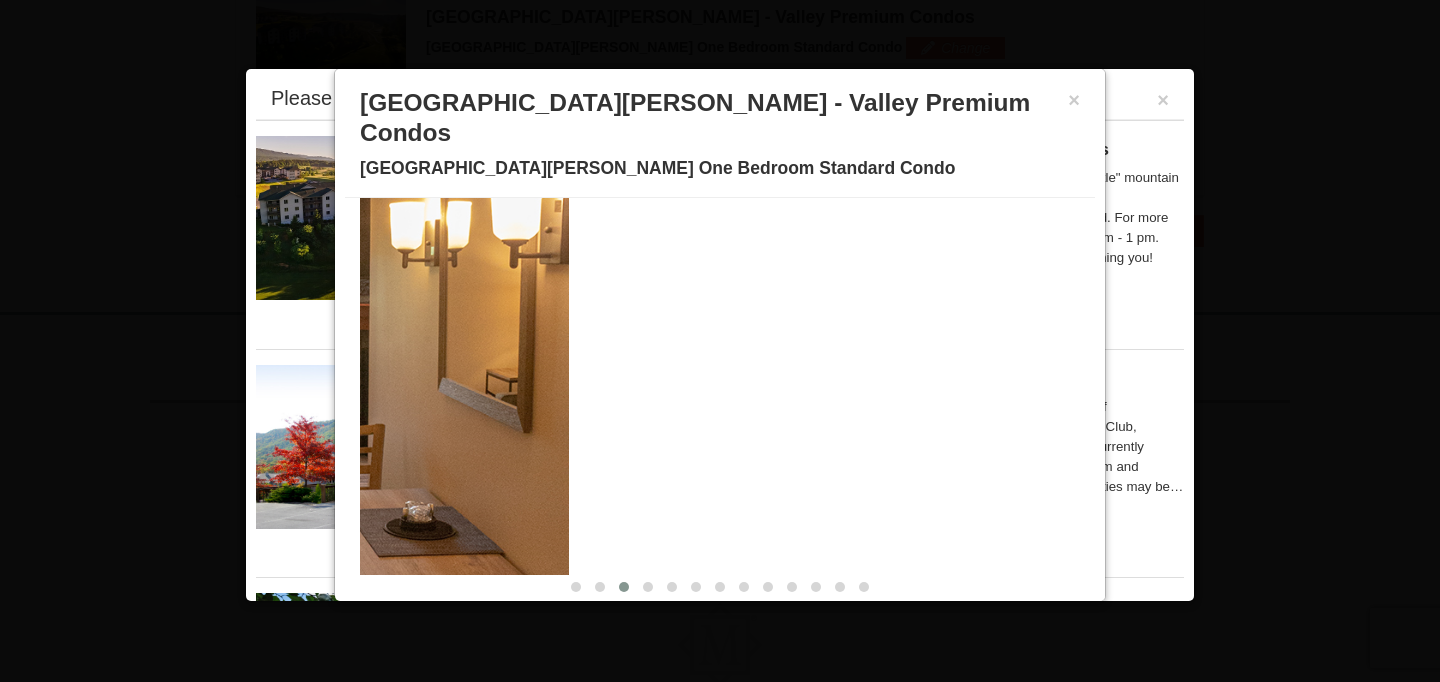 drag, startPoint x: 1017, startPoint y: 367, endPoint x: 394, endPoint y: 417, distance: 625.0032 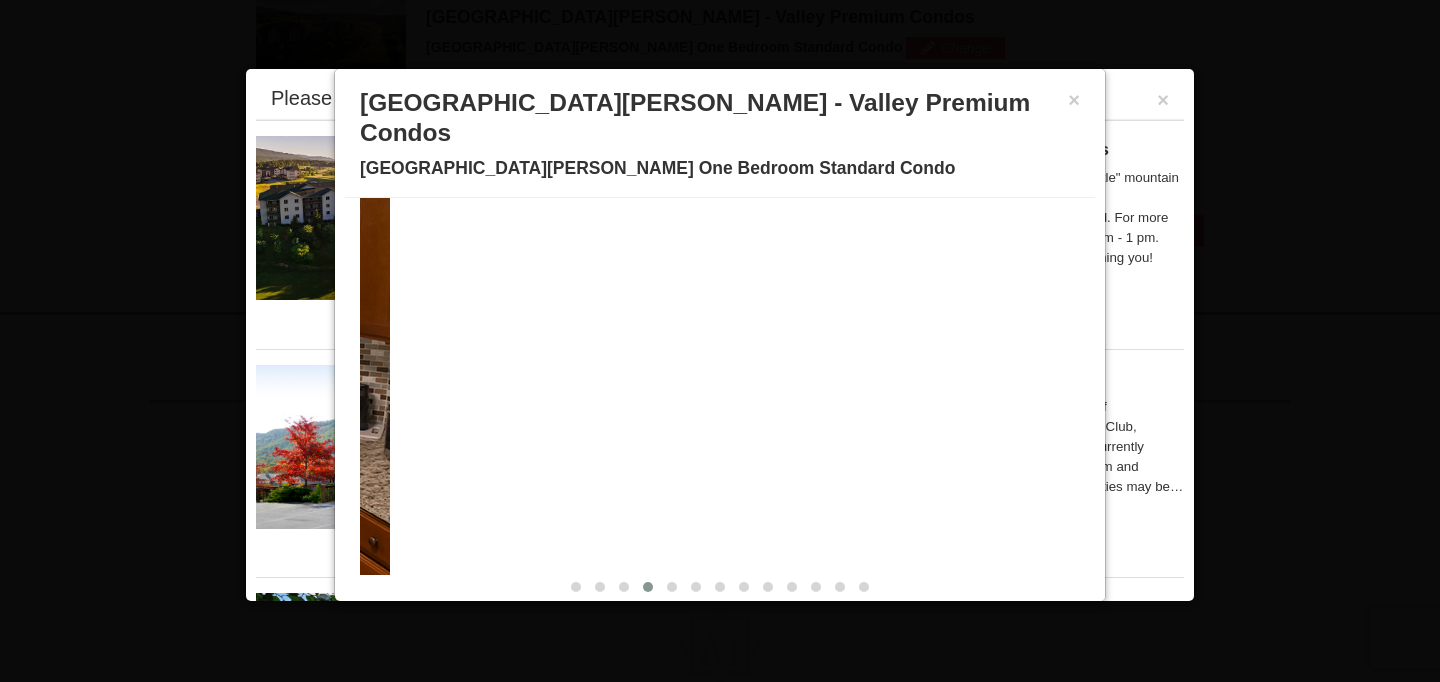 drag, startPoint x: 1016, startPoint y: 406, endPoint x: 257, endPoint y: 502, distance: 765.04706 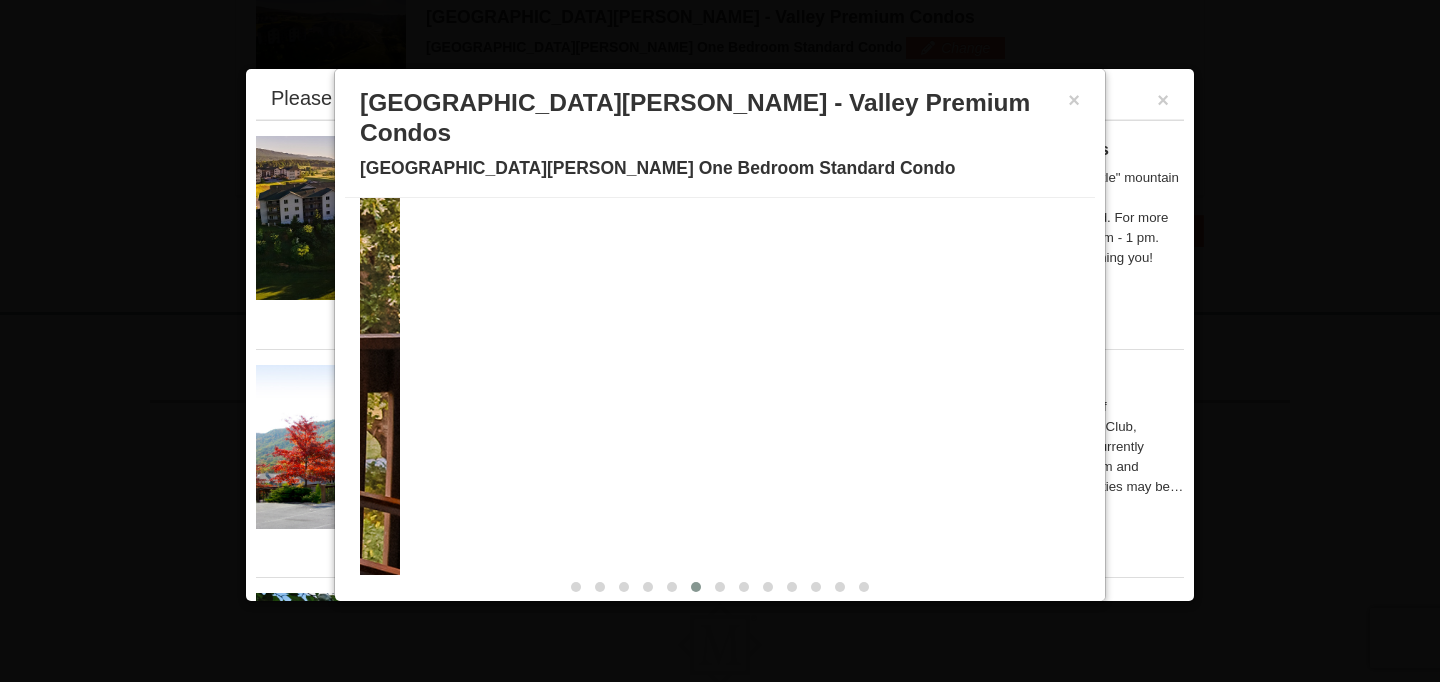 drag, startPoint x: 985, startPoint y: 420, endPoint x: 228, endPoint y: 513, distance: 762.6913 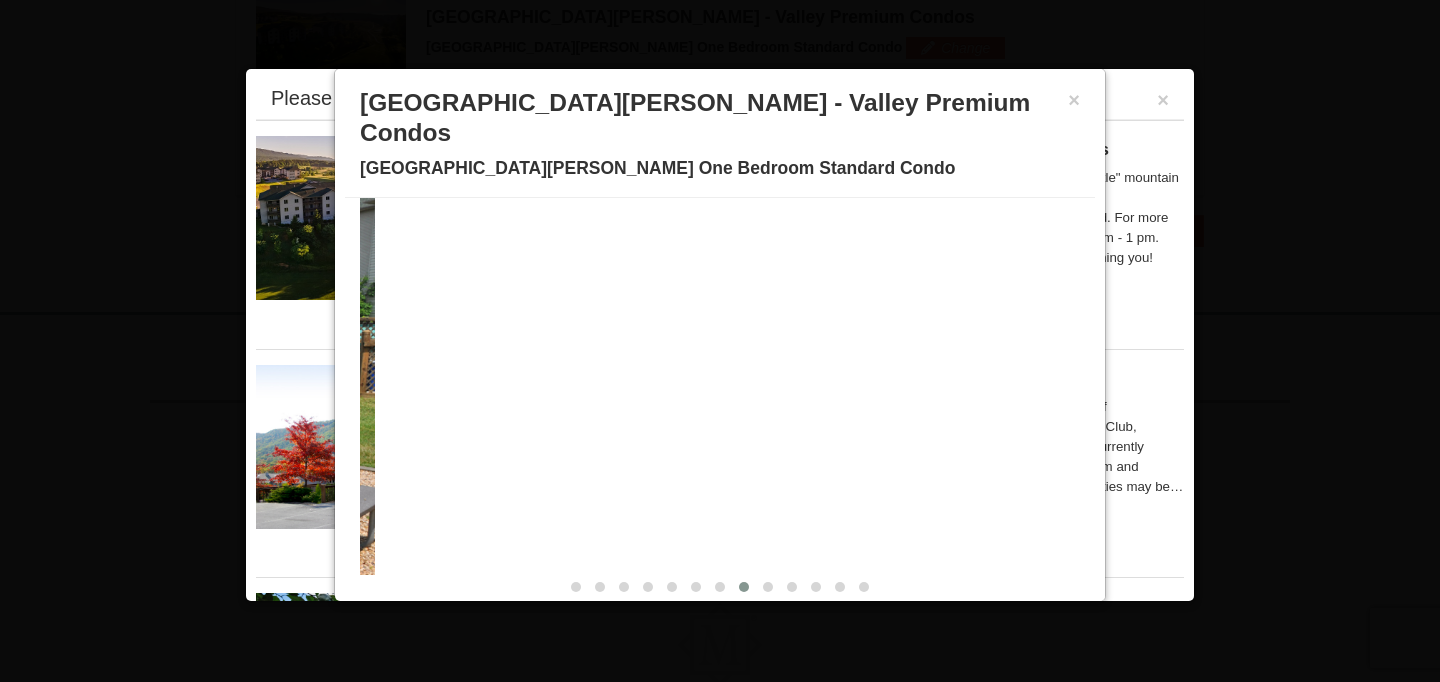 drag, startPoint x: 930, startPoint y: 387, endPoint x: 214, endPoint y: 502, distance: 725.1765 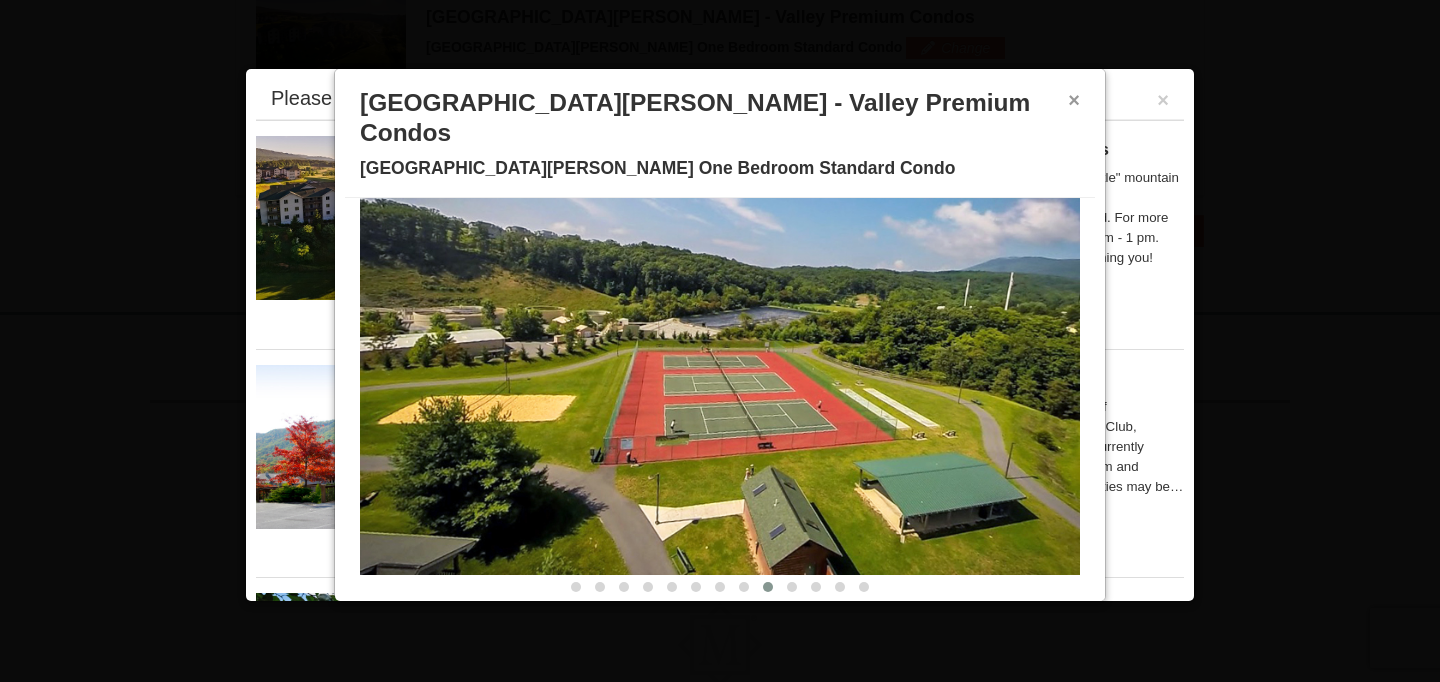 click on "×" at bounding box center (1074, 100) 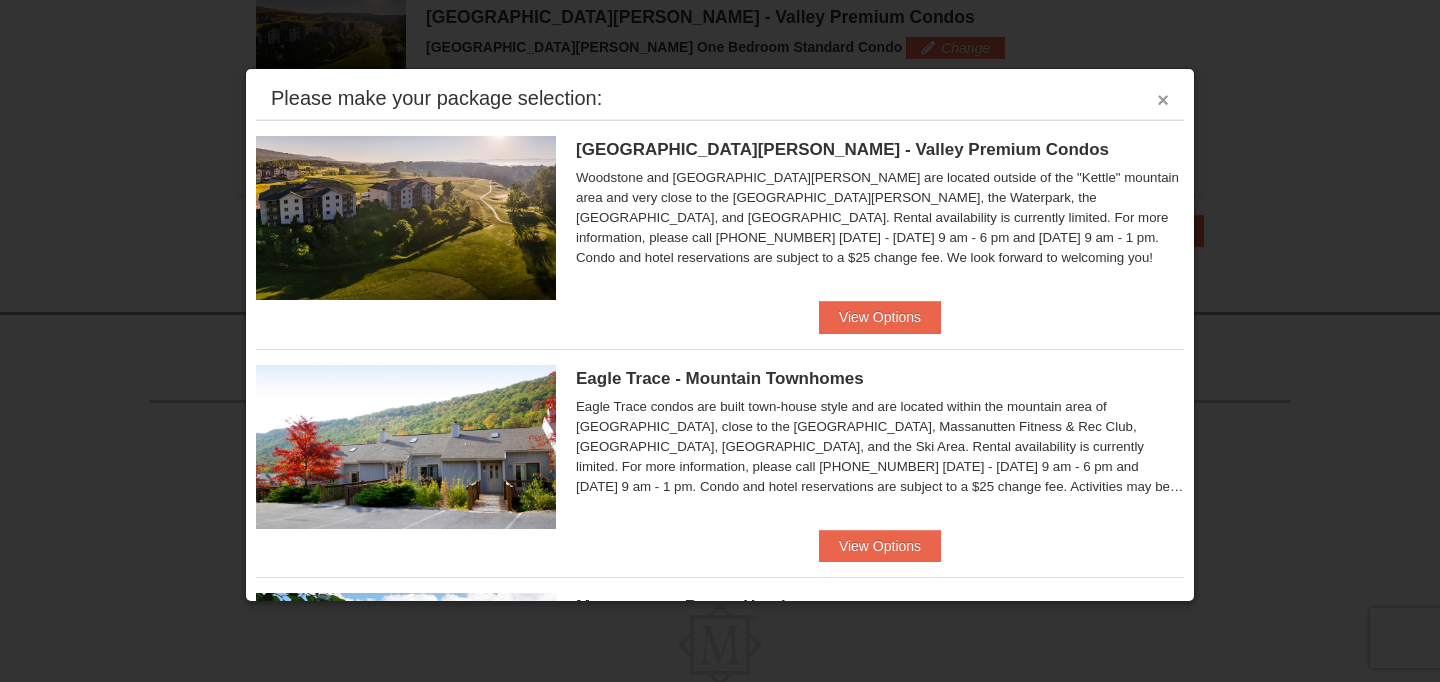 click on "×" at bounding box center (1163, 100) 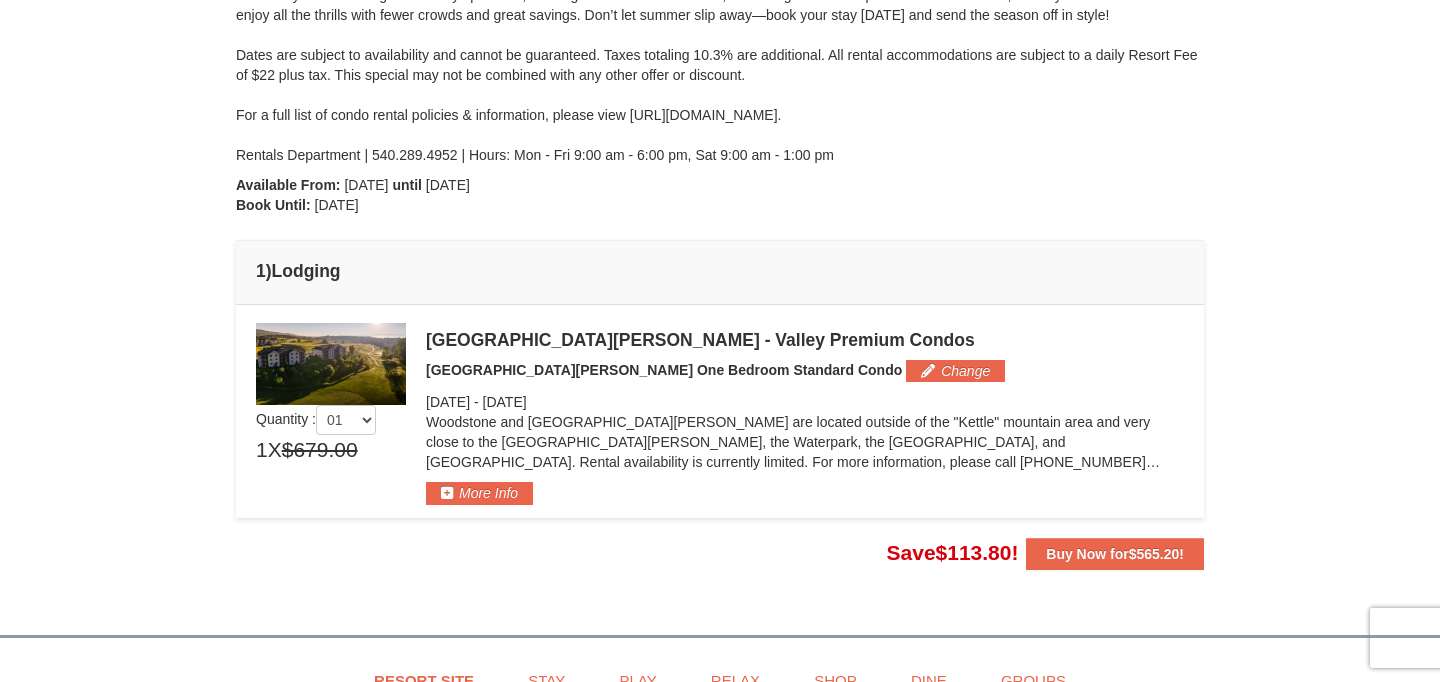 scroll, scrollTop: 335, scrollLeft: 0, axis: vertical 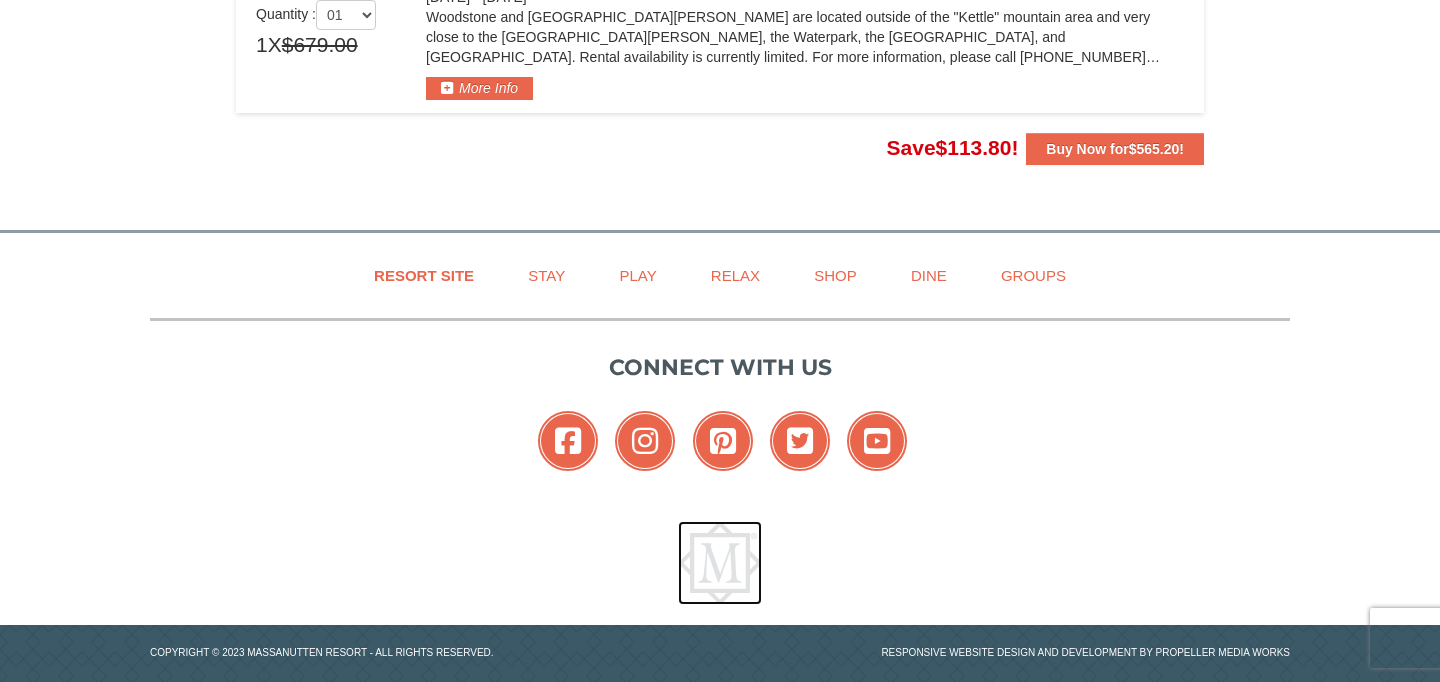 click at bounding box center [720, 563] 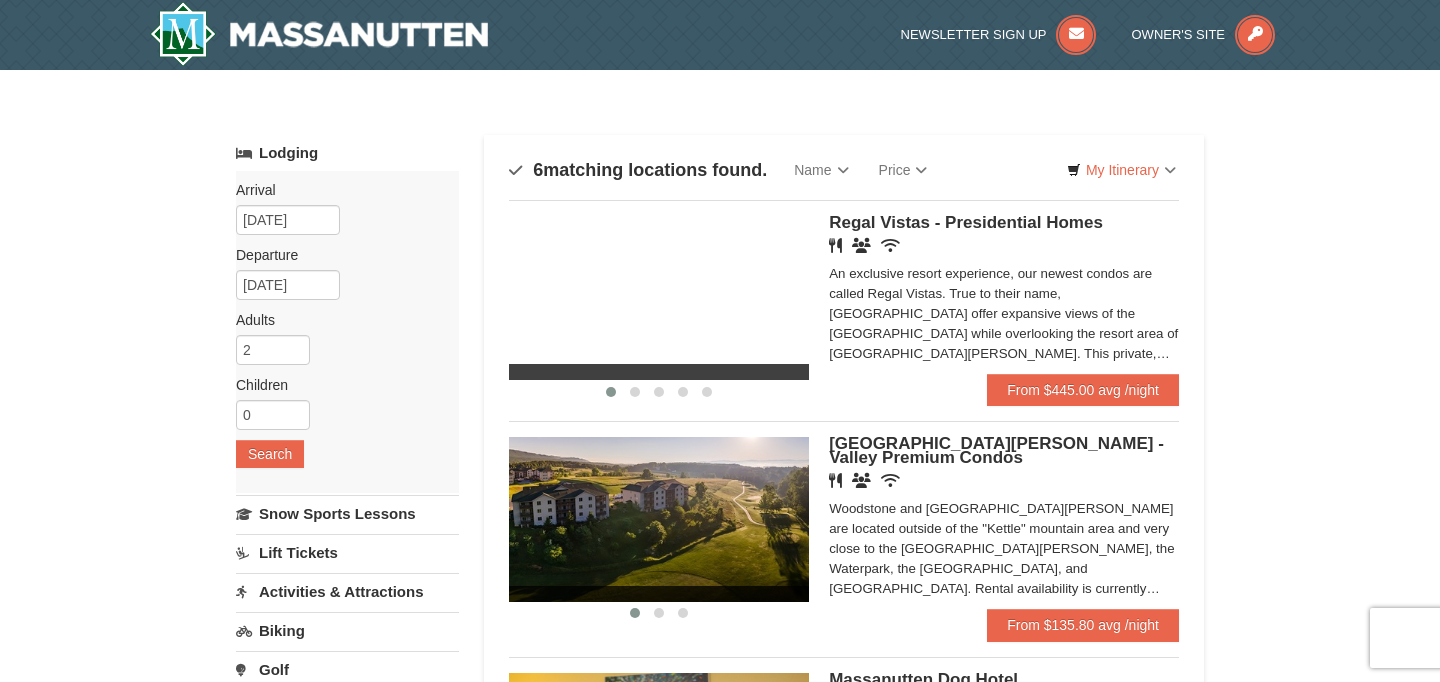 scroll, scrollTop: 0, scrollLeft: 0, axis: both 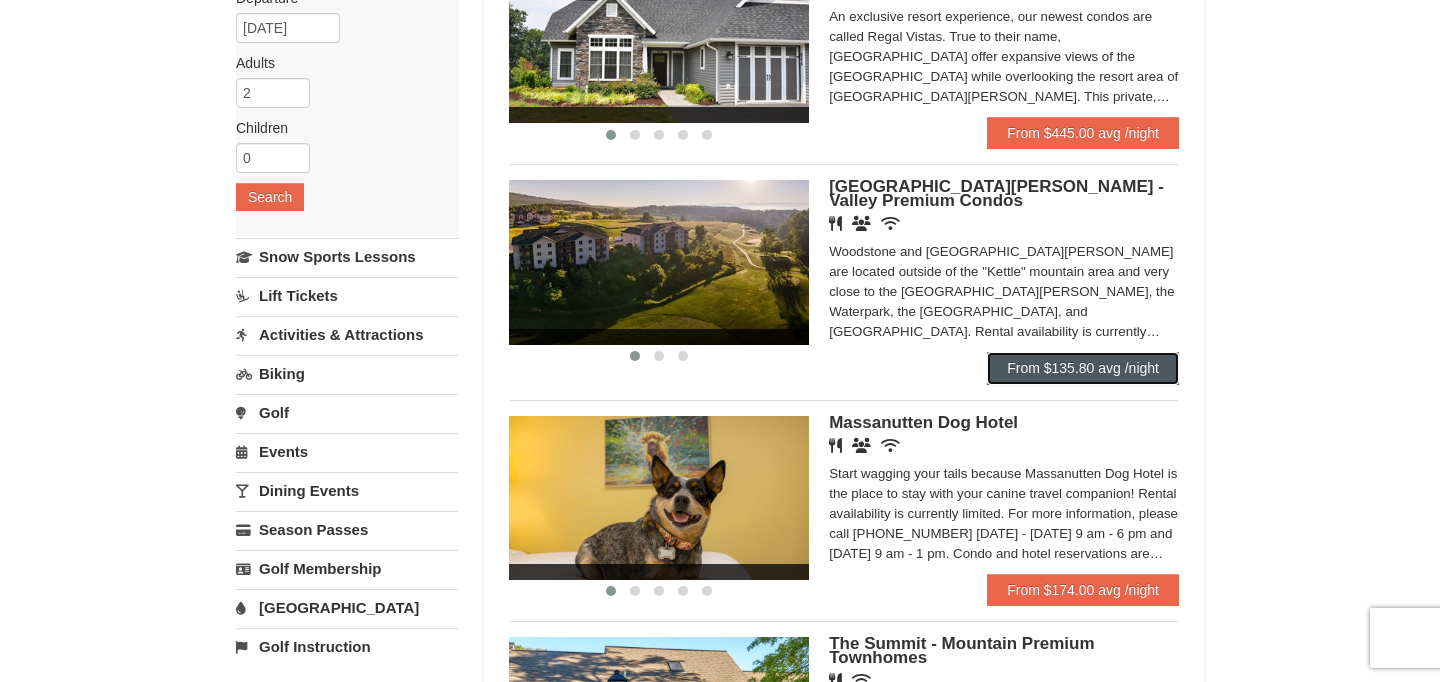 click on "From $135.80 avg /night" at bounding box center [1083, 368] 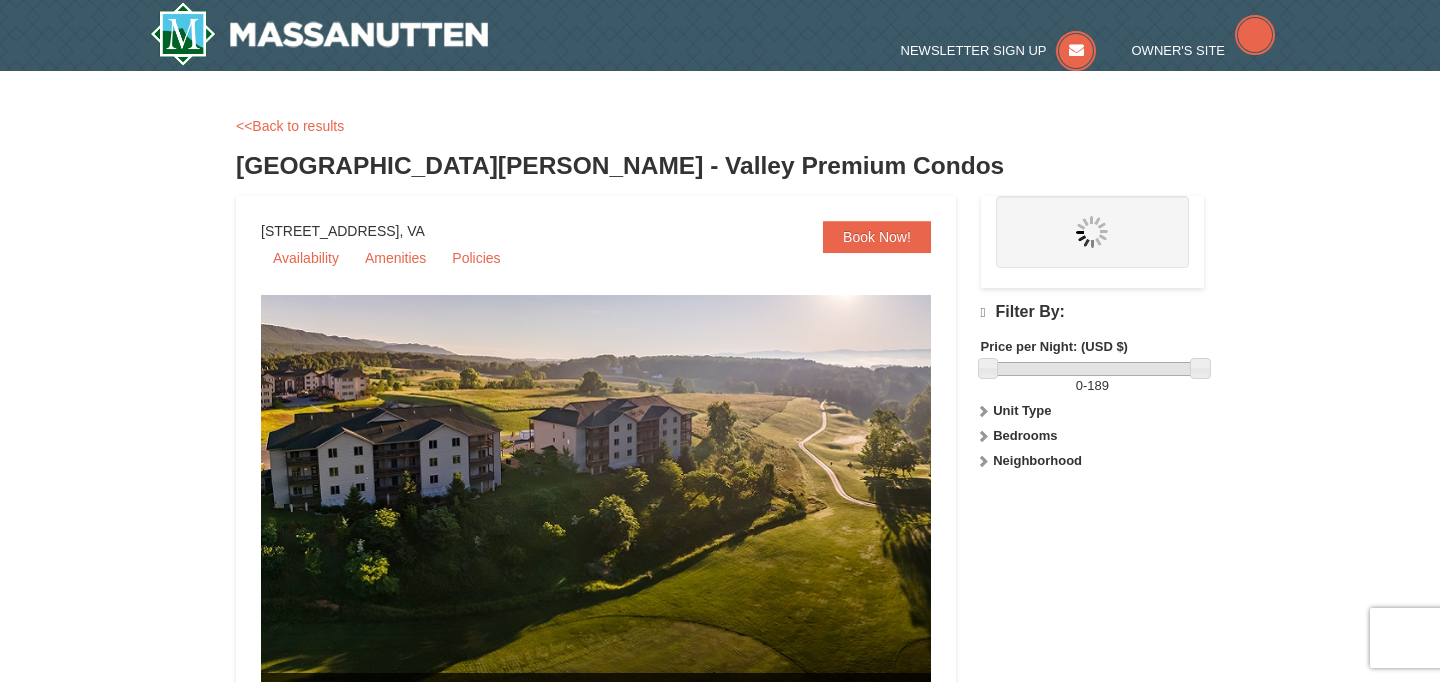 scroll, scrollTop: 0, scrollLeft: 0, axis: both 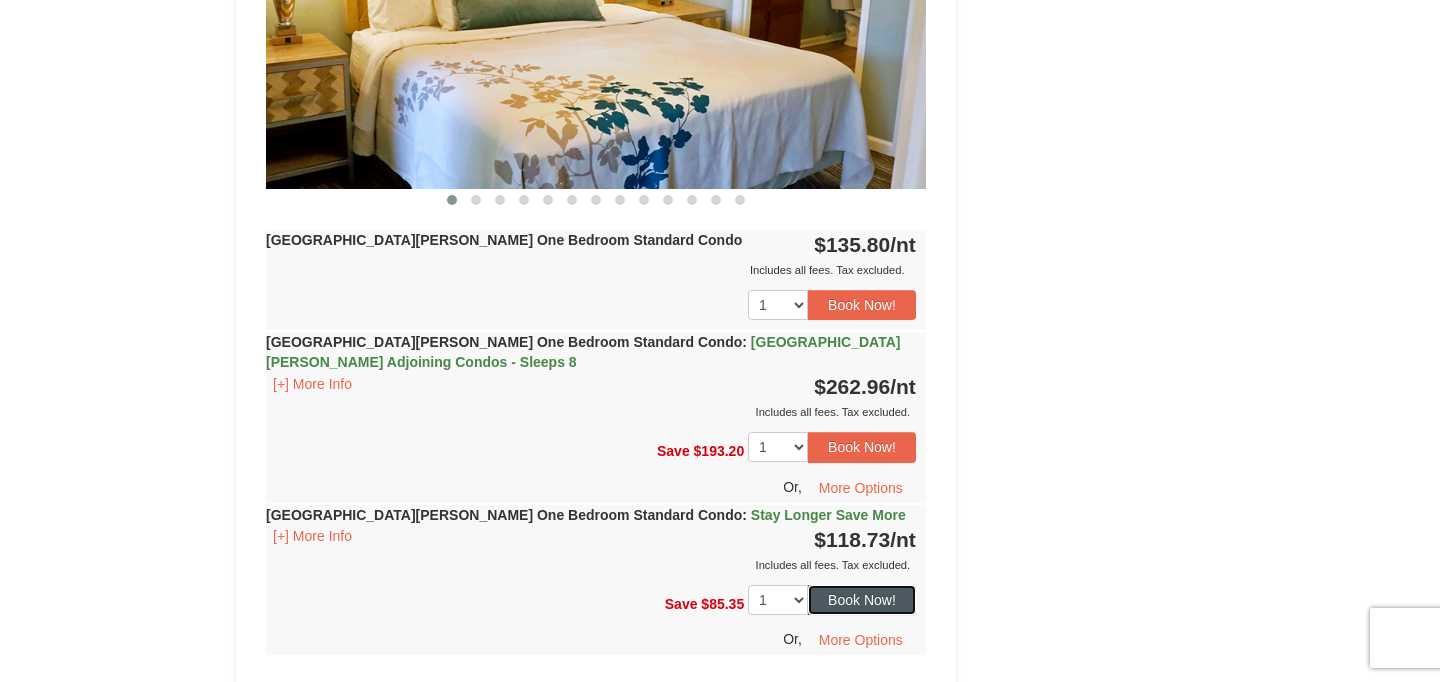click on "Book Now!" at bounding box center (862, 600) 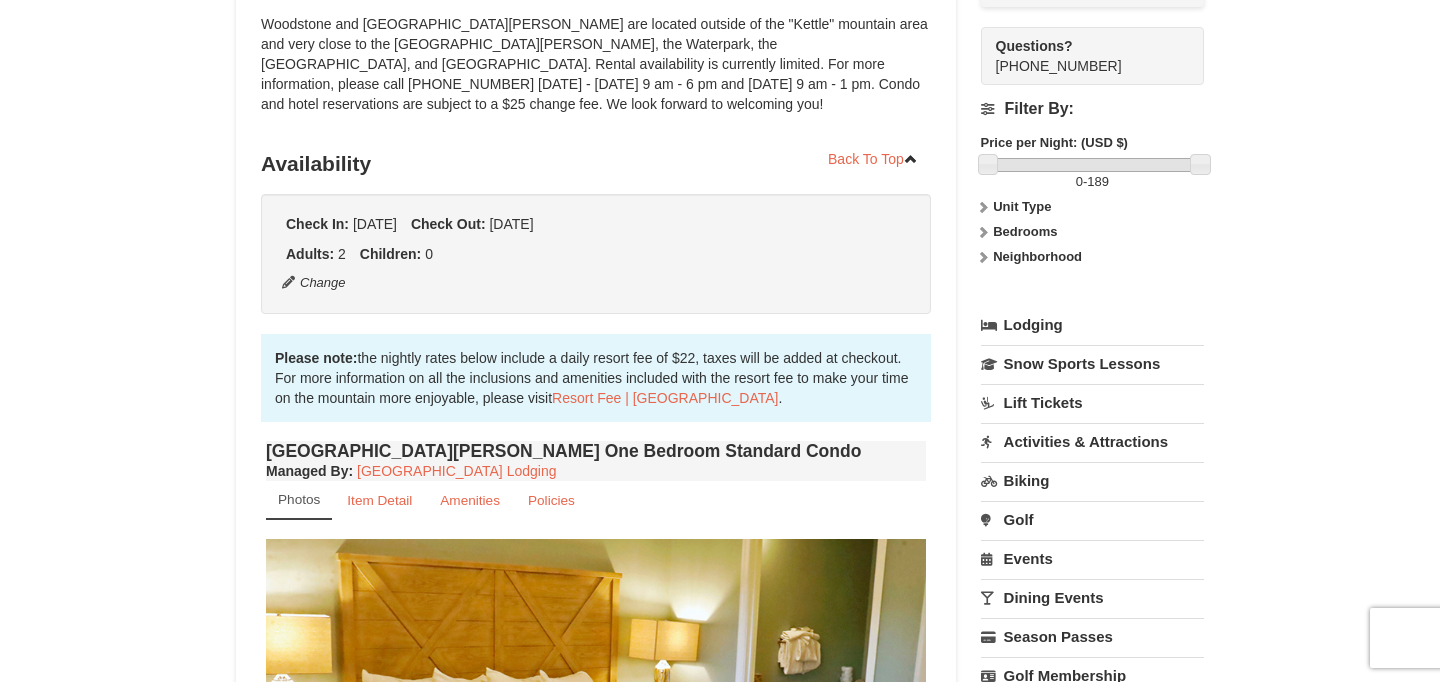 scroll, scrollTop: 195, scrollLeft: 0, axis: vertical 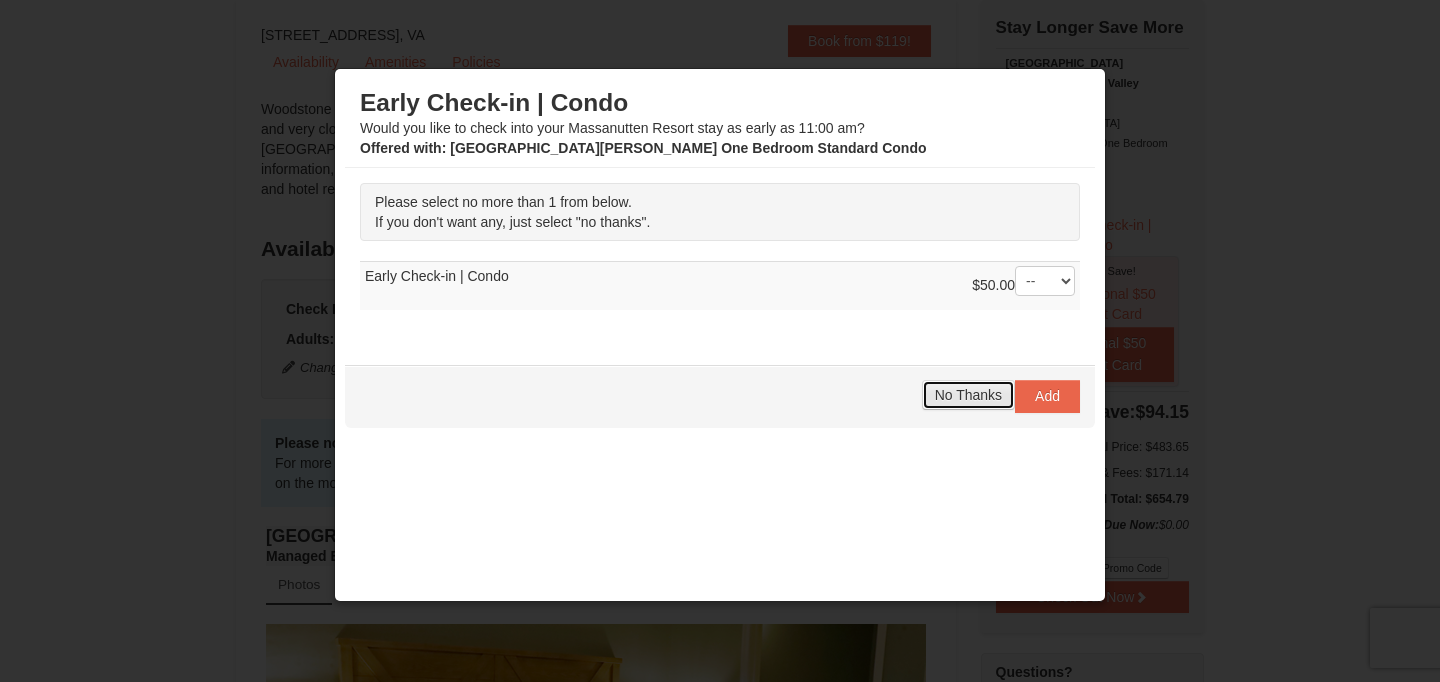 click on "No Thanks" at bounding box center [968, 395] 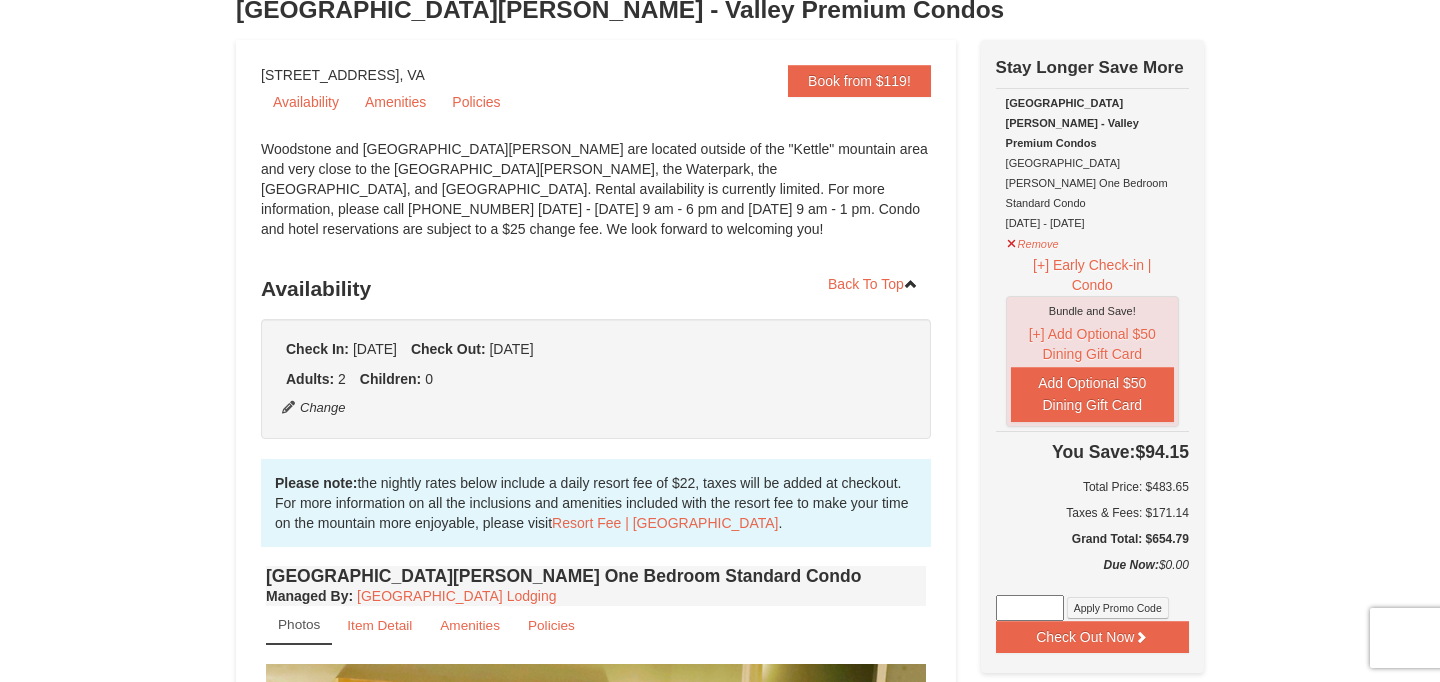 scroll, scrollTop: 168, scrollLeft: 0, axis: vertical 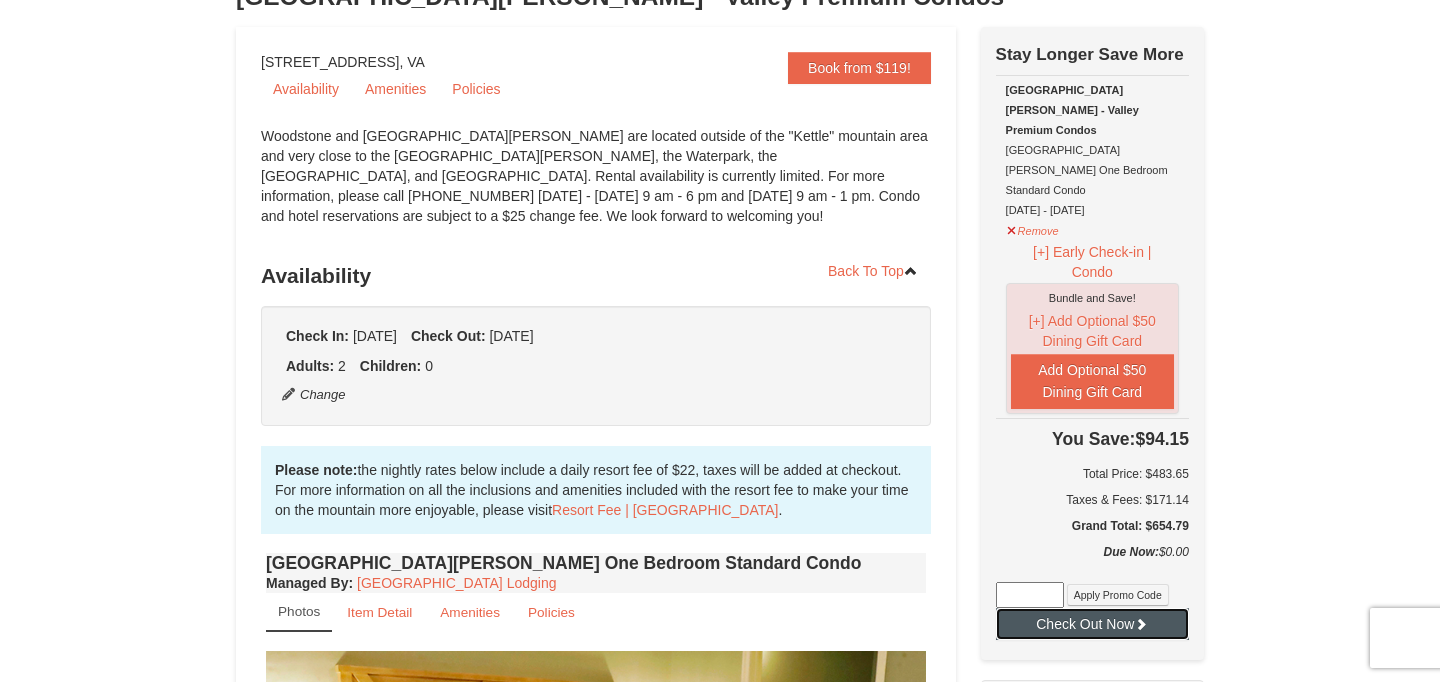 click on "Check Out Now" at bounding box center [1092, 624] 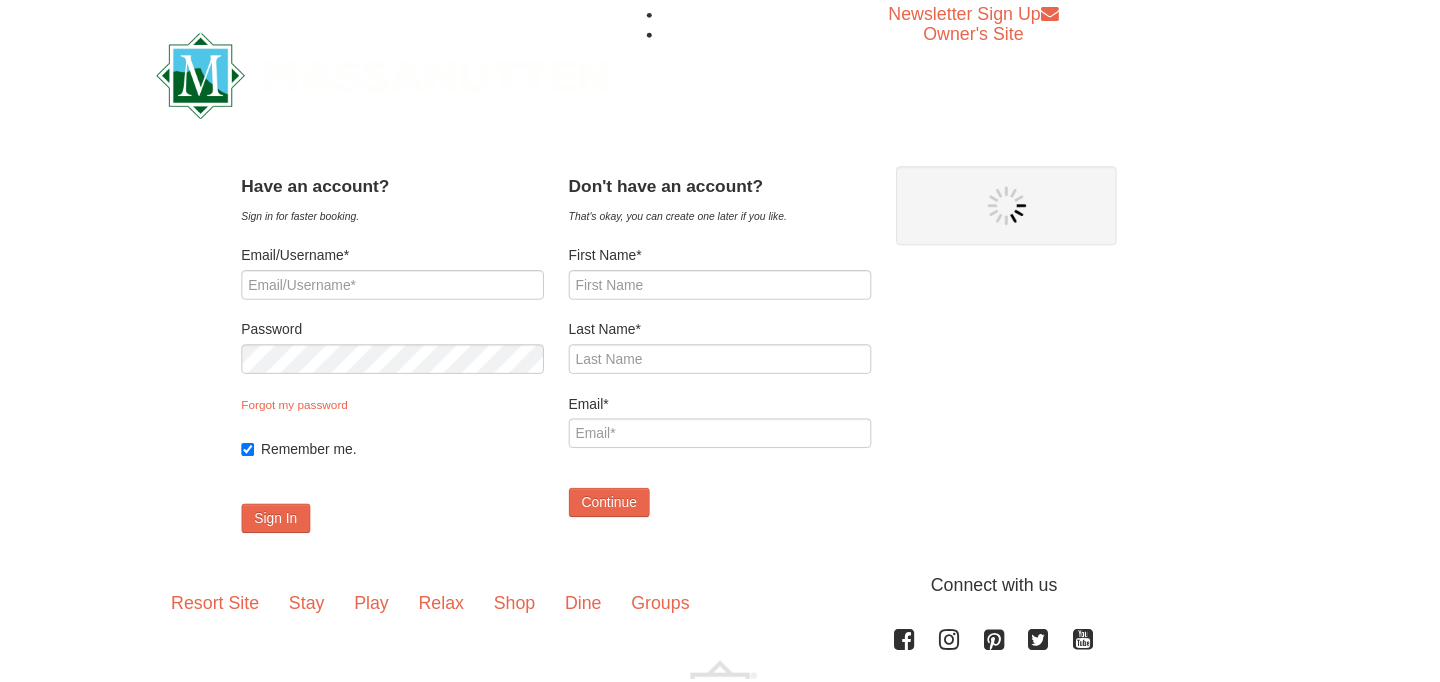 scroll, scrollTop: 0, scrollLeft: 0, axis: both 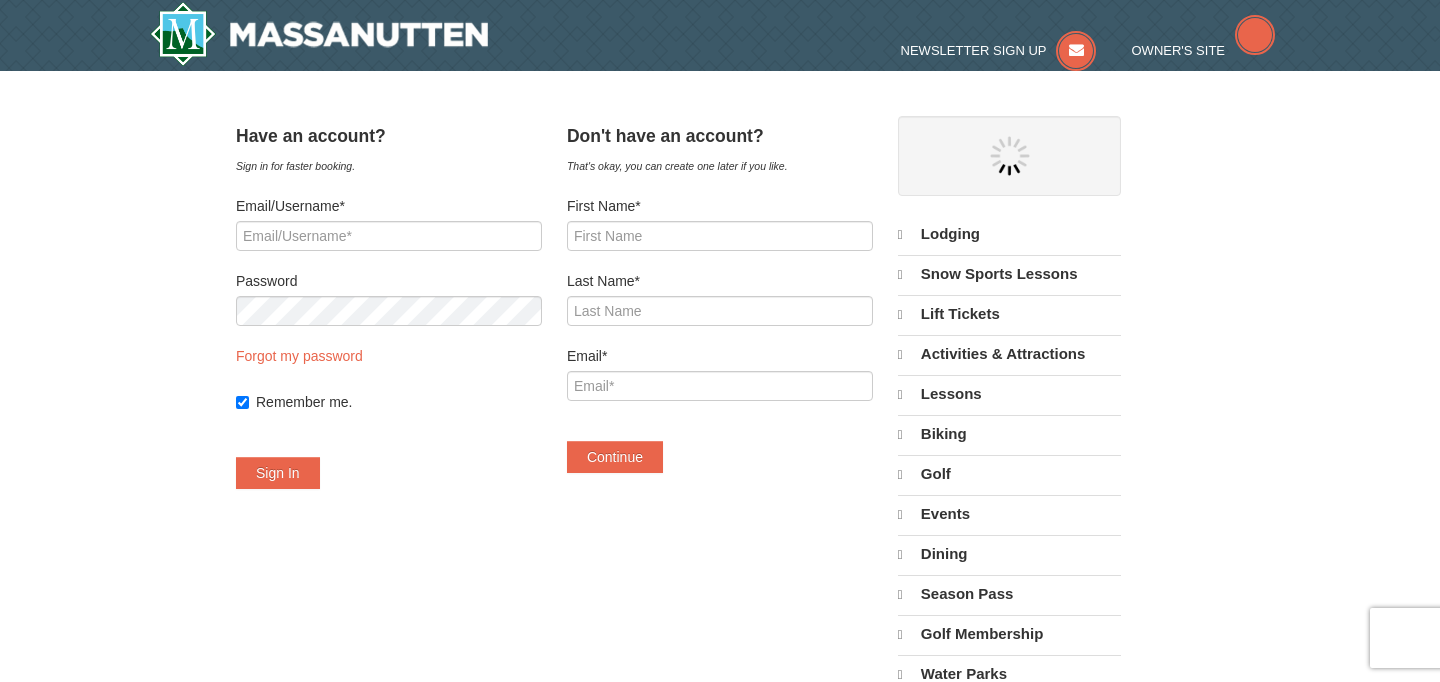 select on "7" 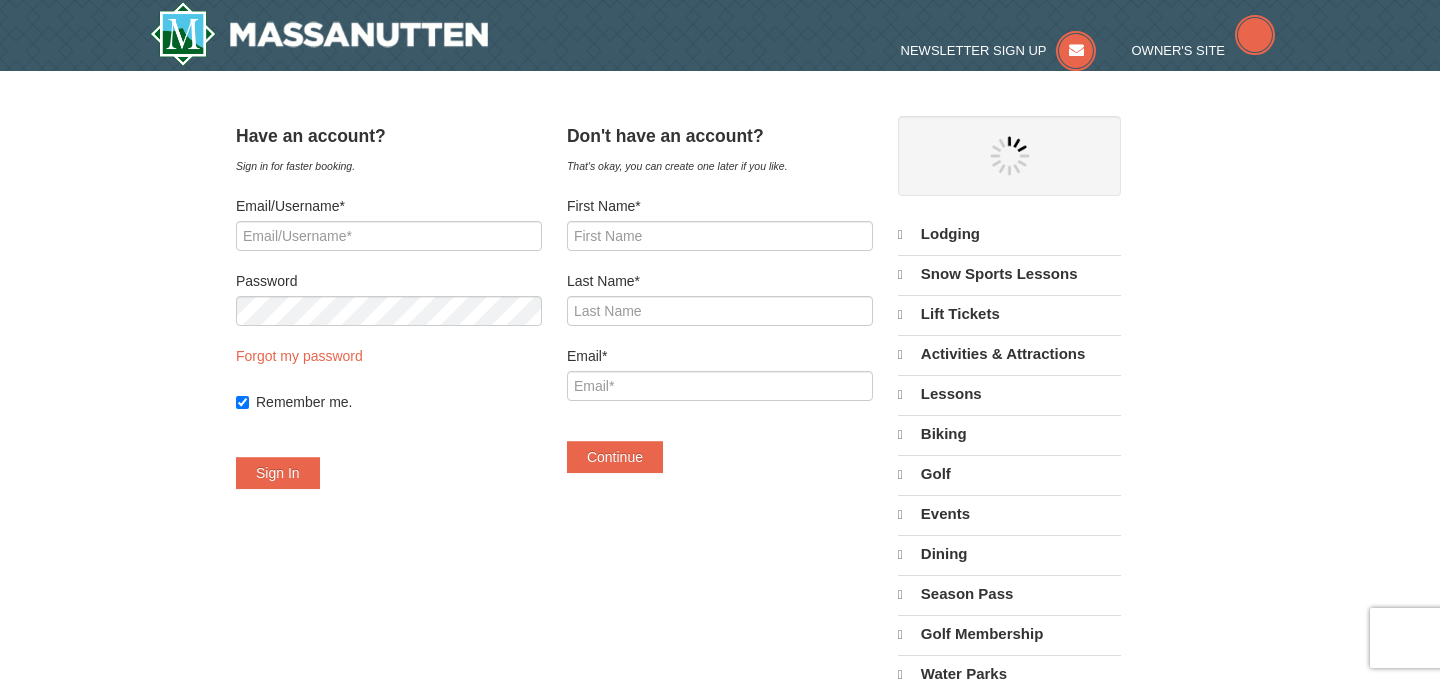 select on "7" 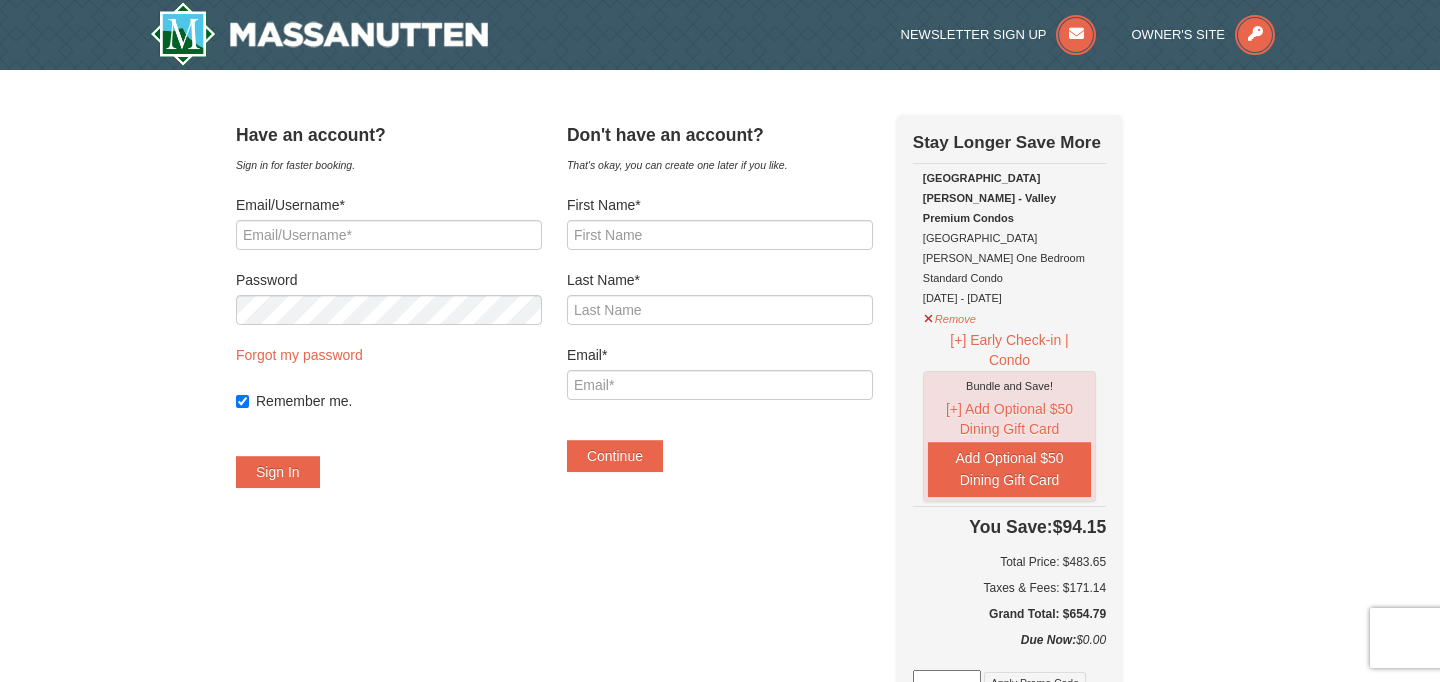 scroll, scrollTop: 0, scrollLeft: 0, axis: both 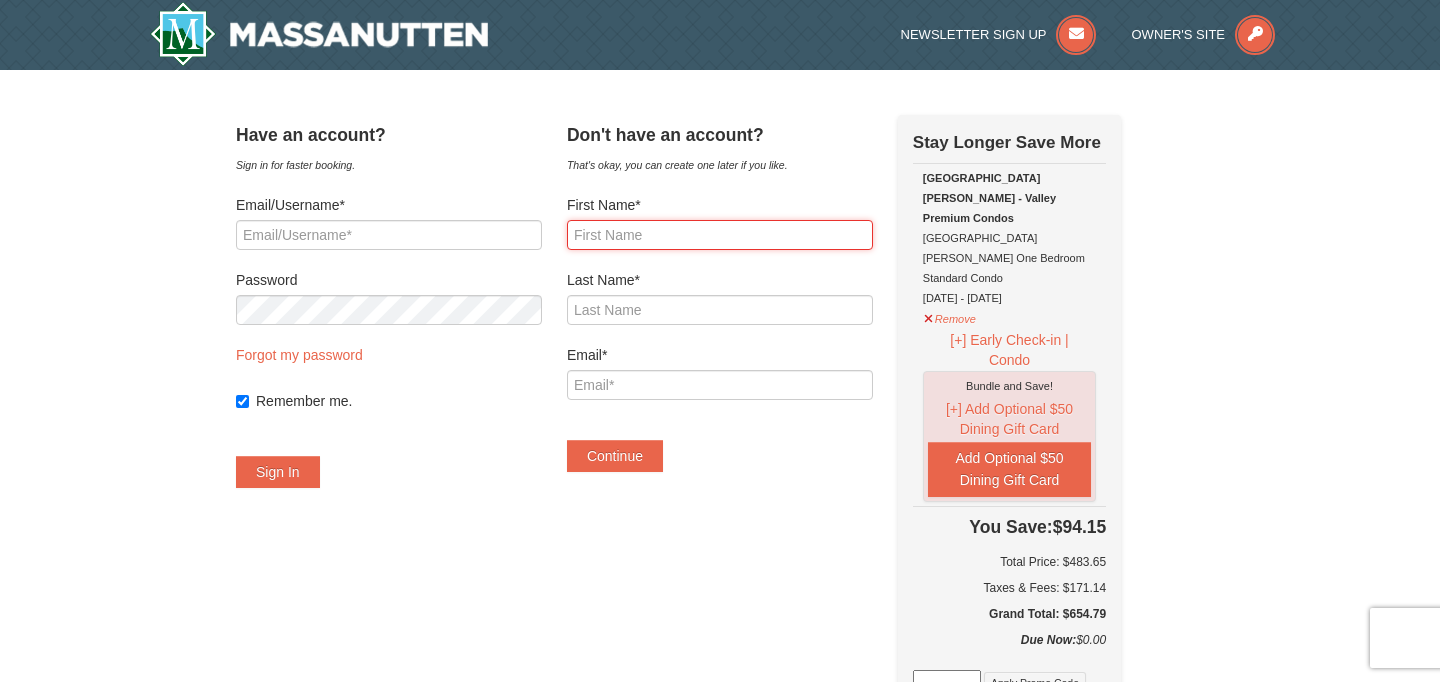 click on "First Name*" at bounding box center (720, 235) 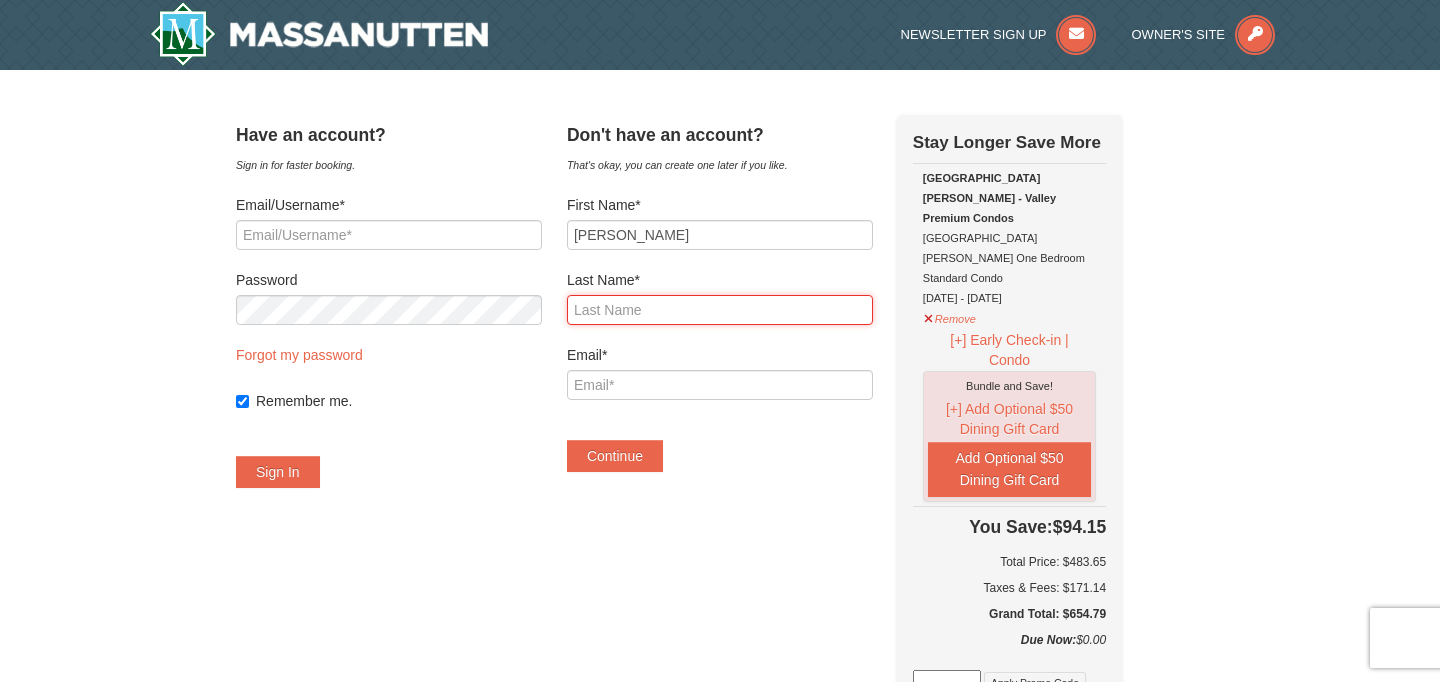 type on "Gaskins" 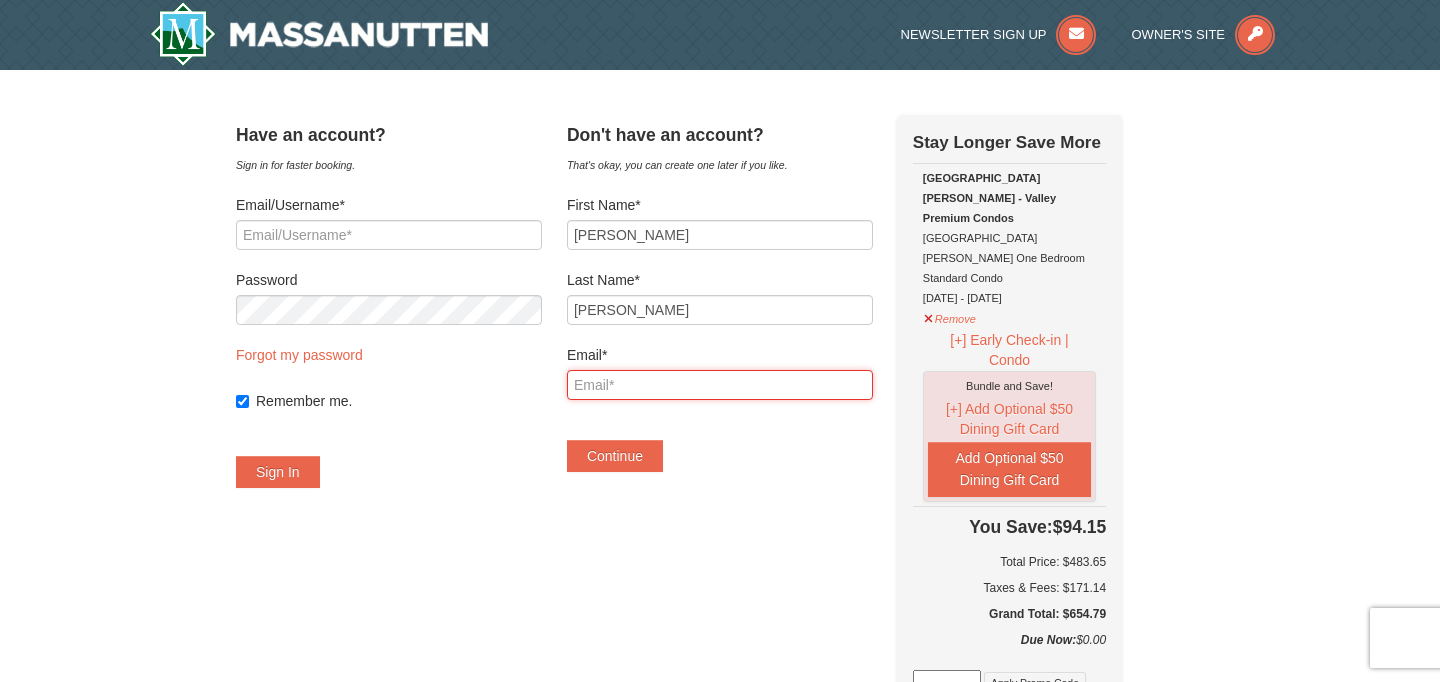 type on "[EMAIL_ADDRESS][DOMAIN_NAME]" 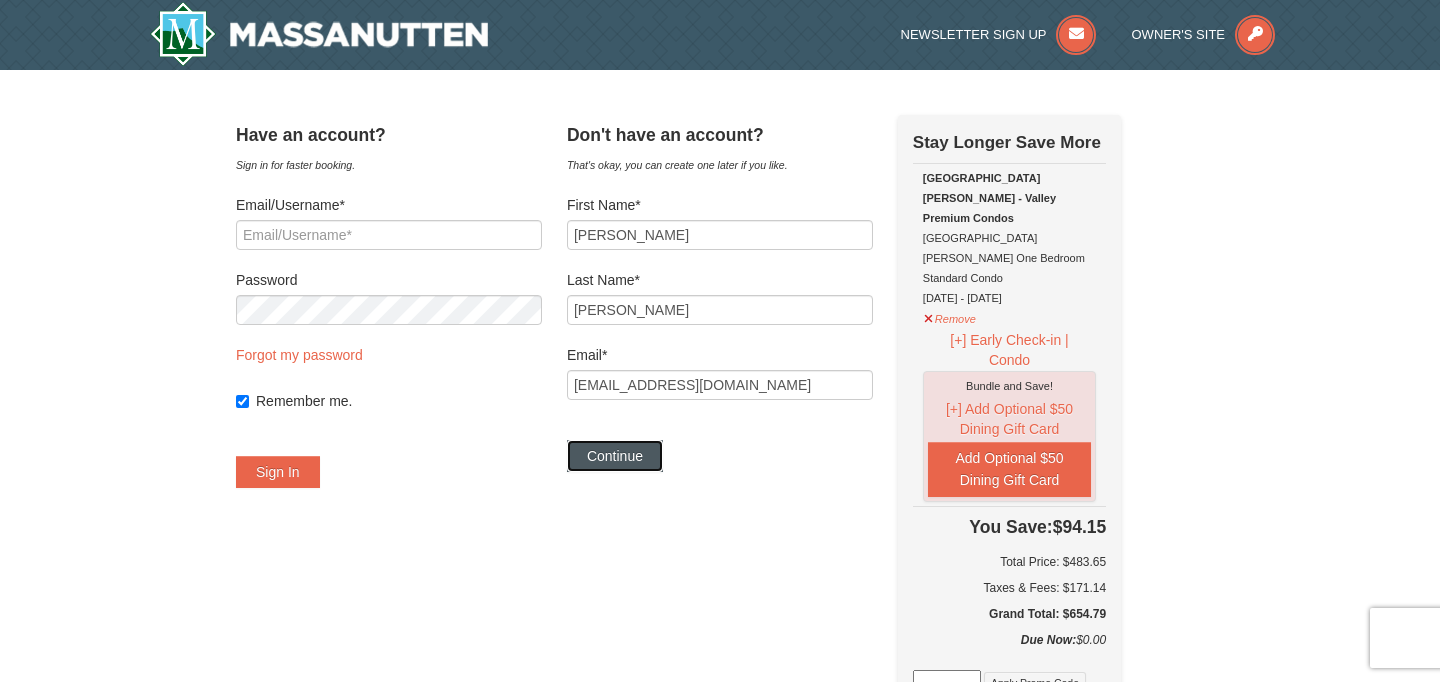 click on "Continue" at bounding box center (615, 456) 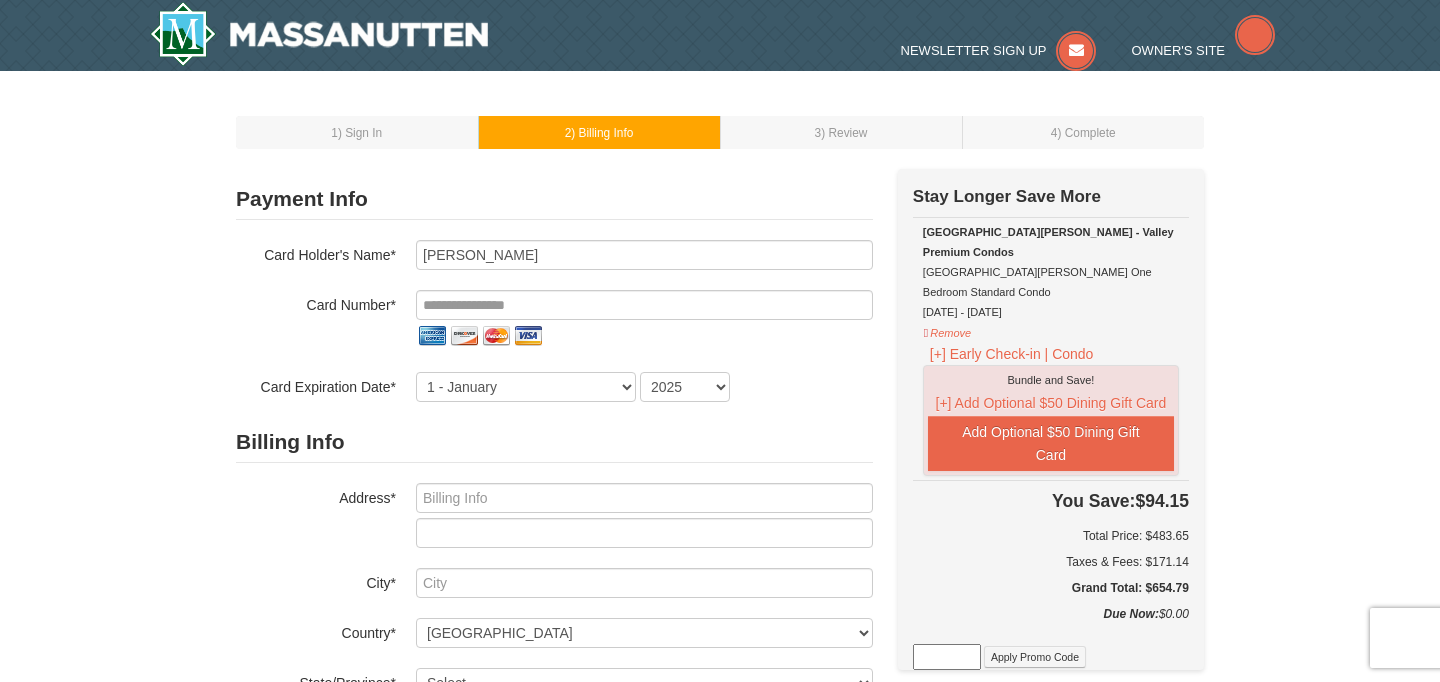 scroll, scrollTop: 0, scrollLeft: 0, axis: both 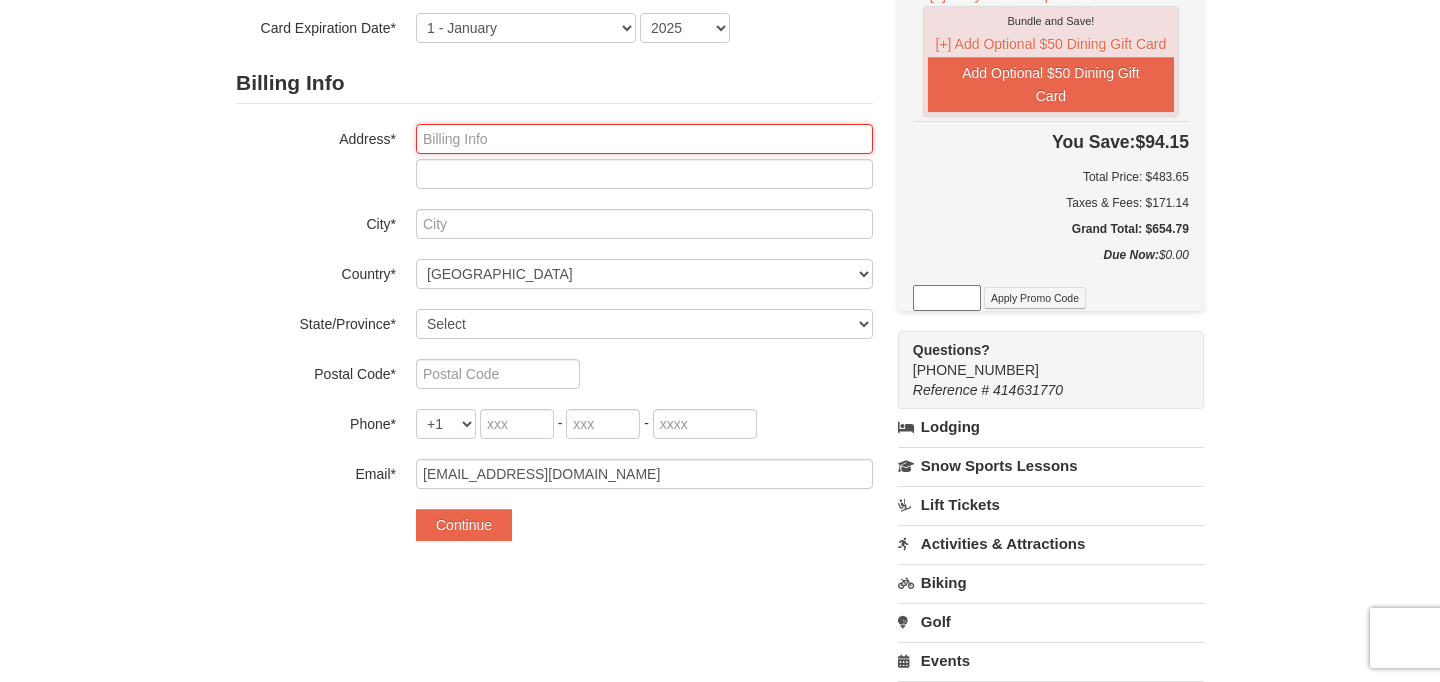 click at bounding box center (644, 139) 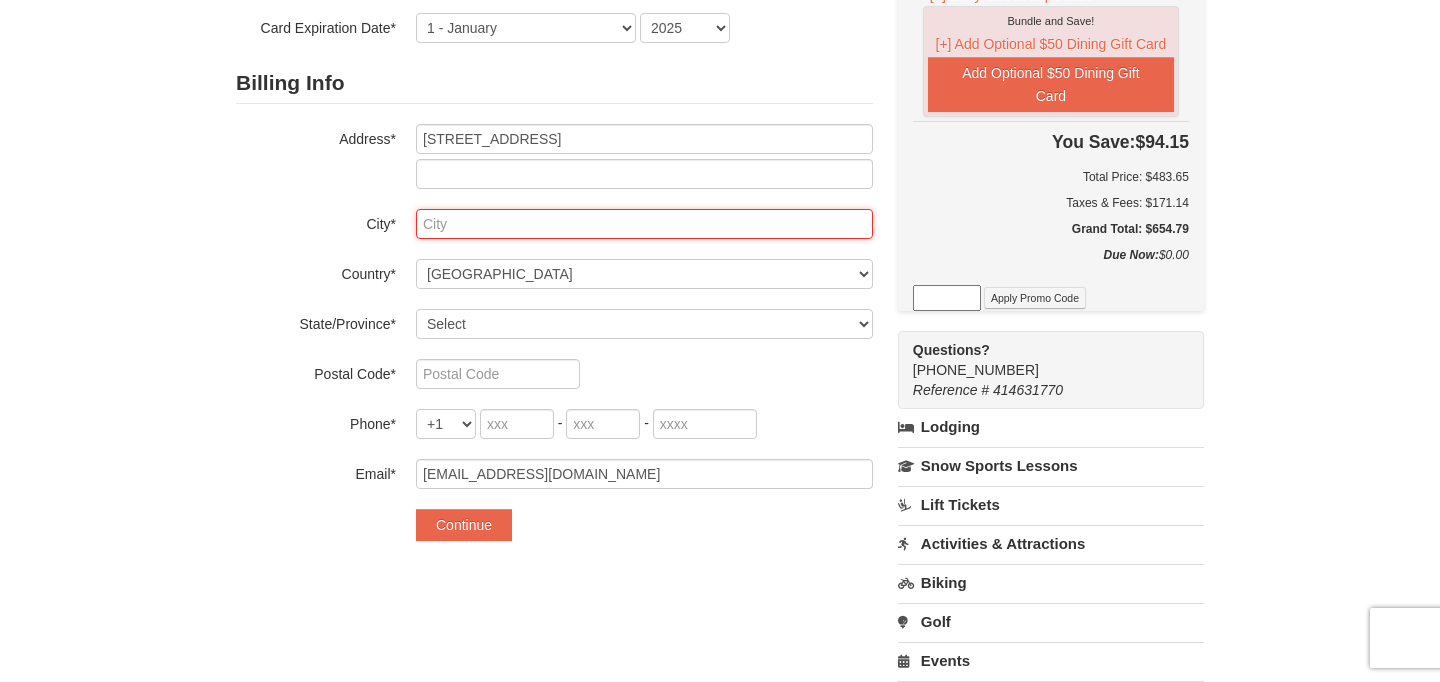 type on "[GEOGRAPHIC_DATA]" 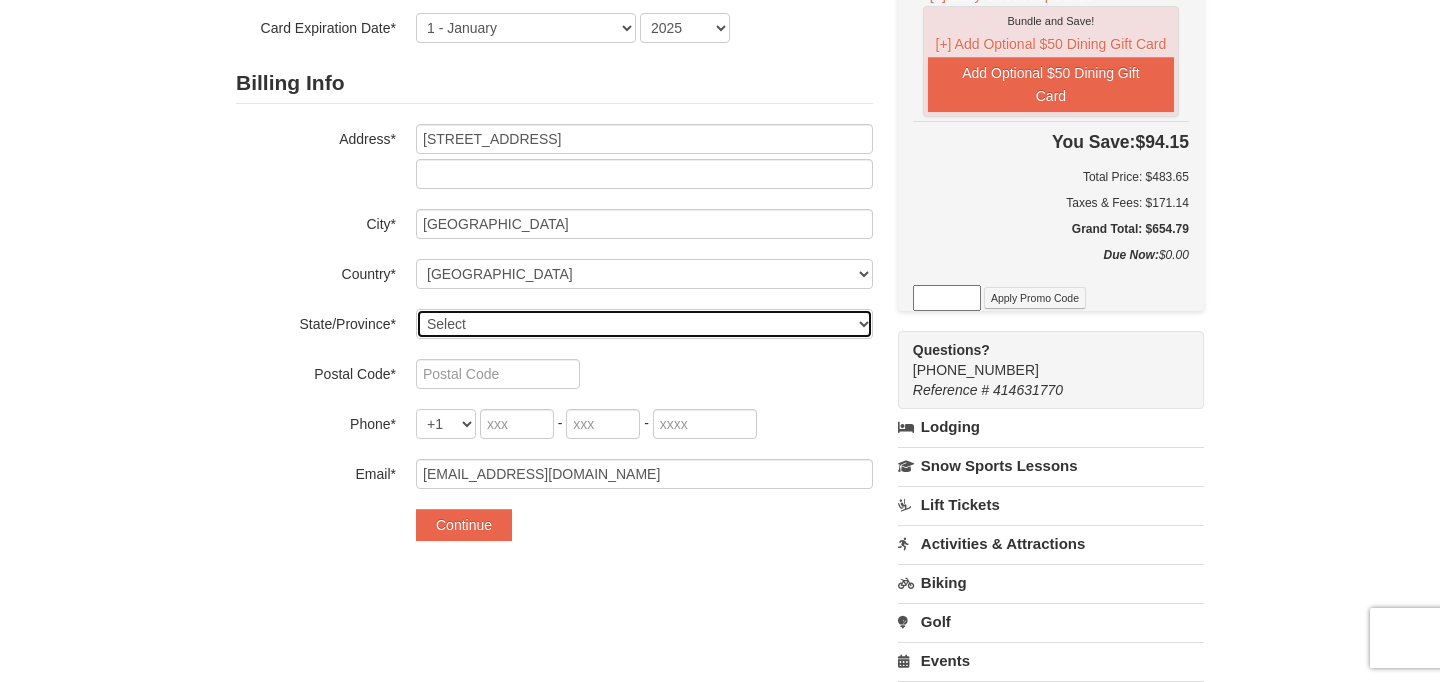 select on "MD" 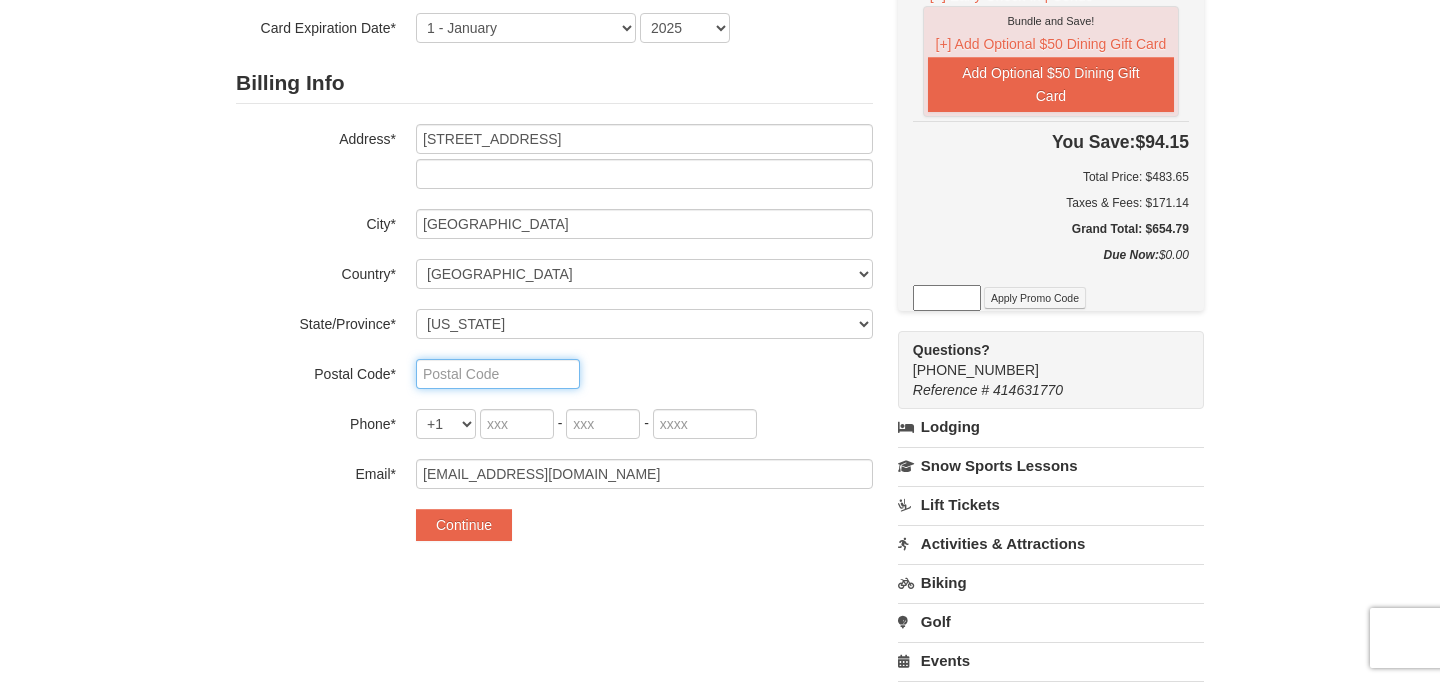 type on "21076" 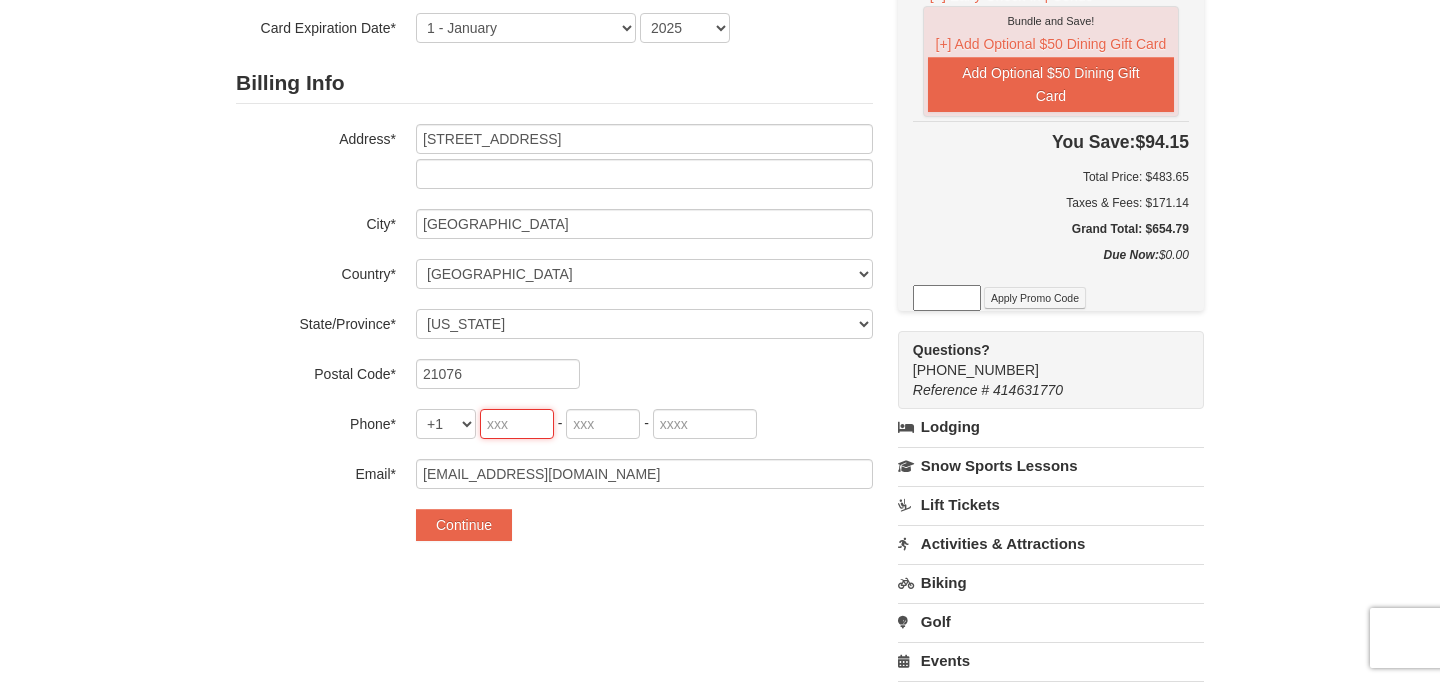 type on "443" 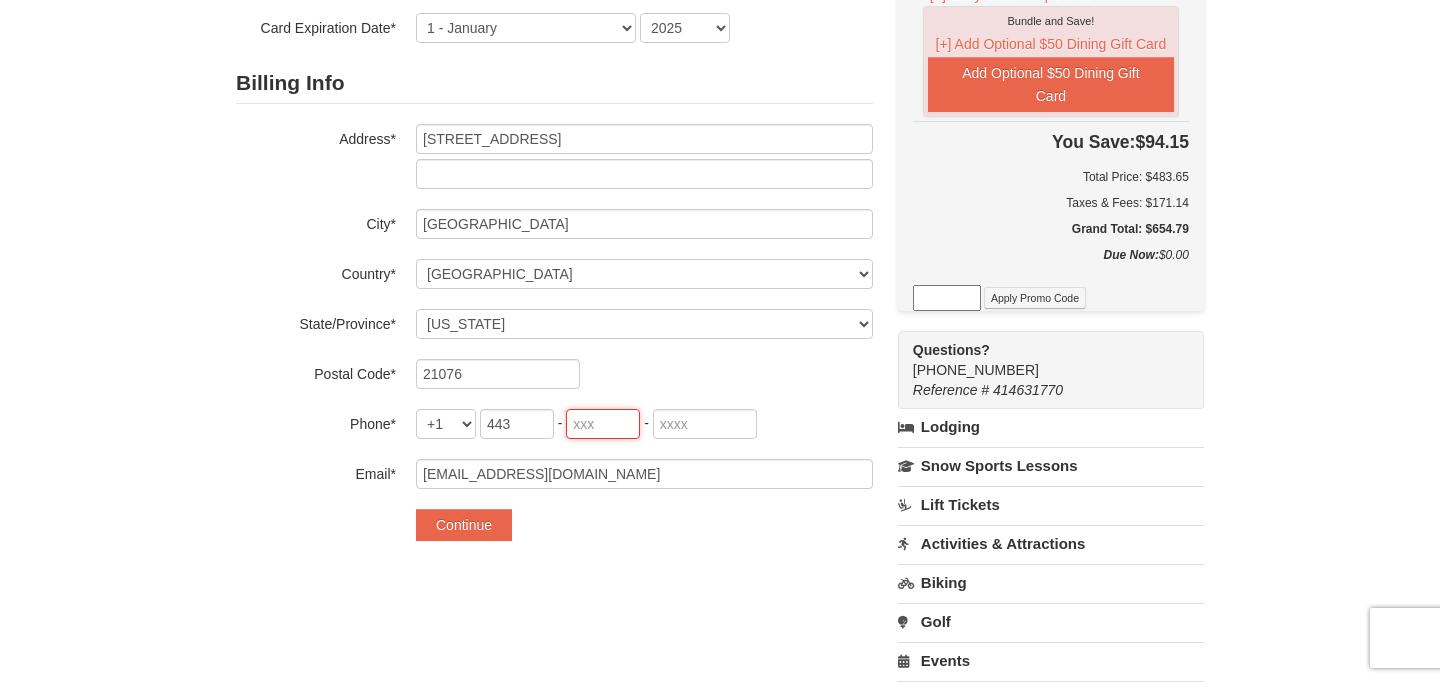 type on "554" 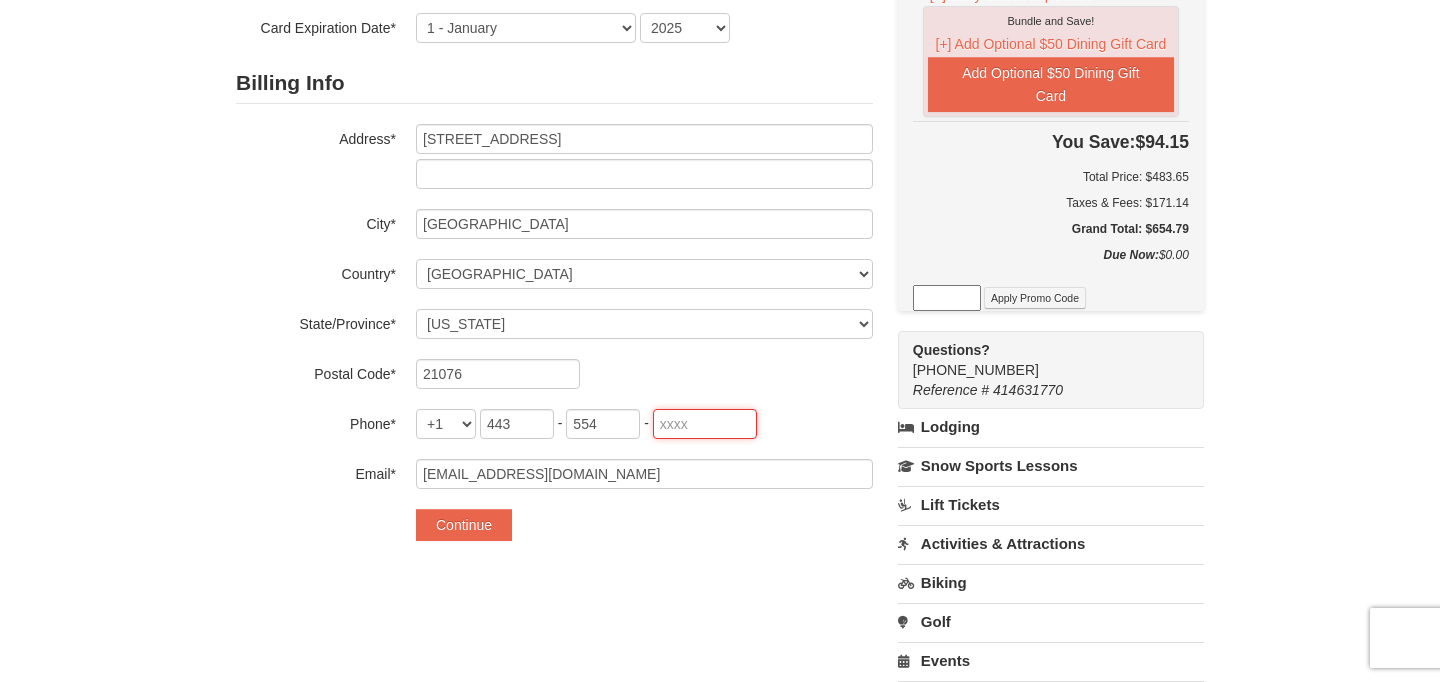 type on "4543" 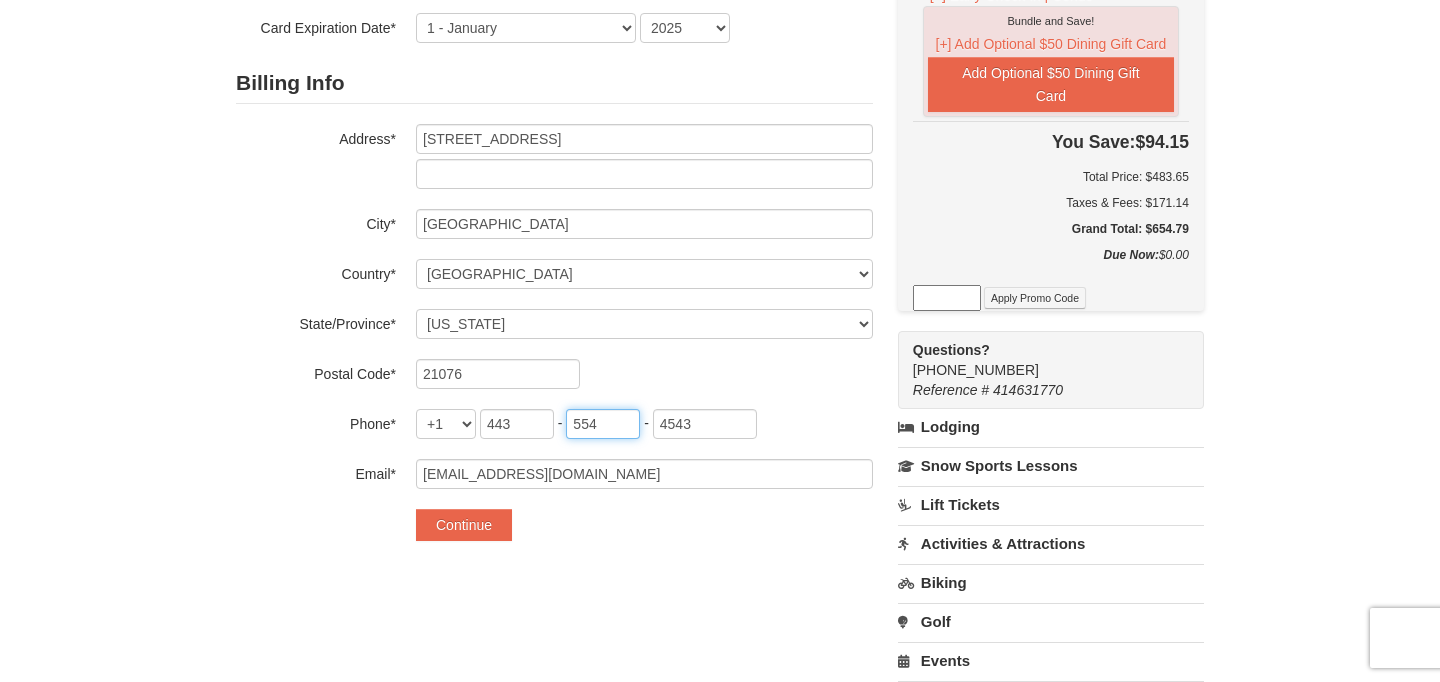 click on "554" at bounding box center (603, 424) 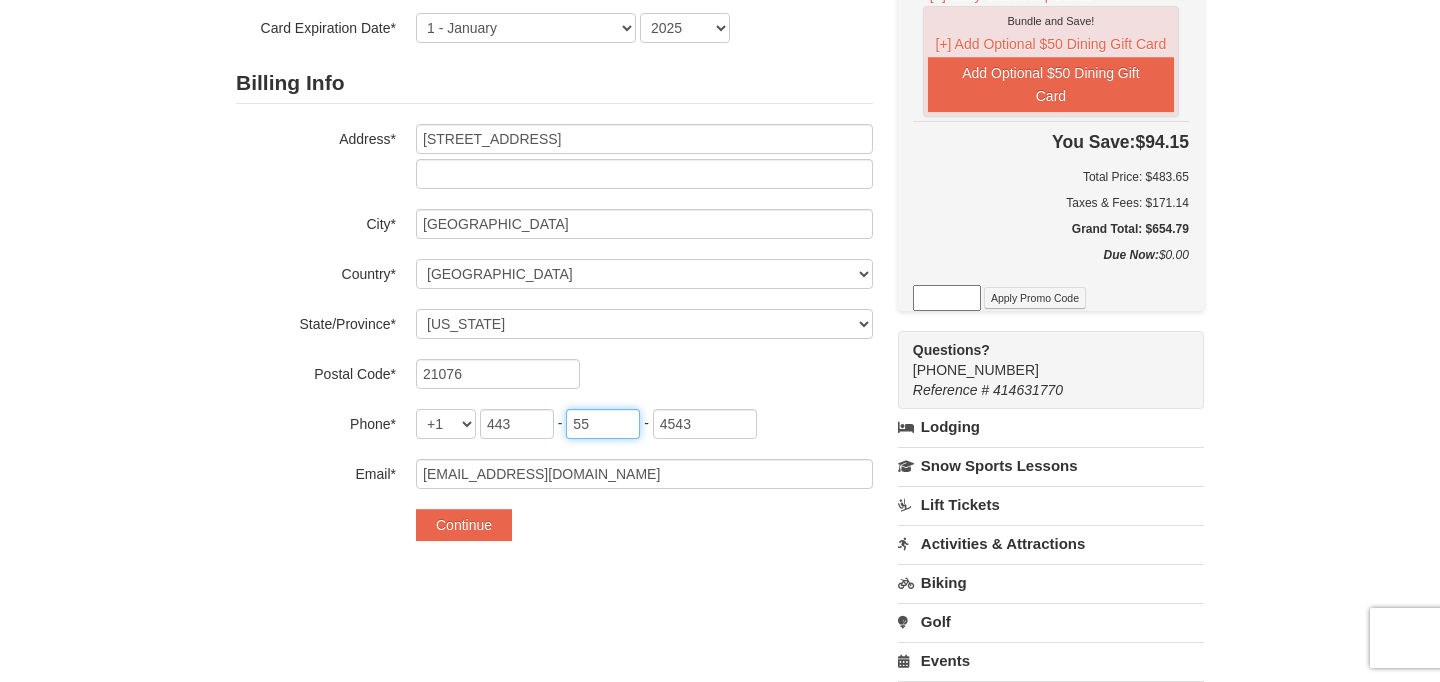 type on "5" 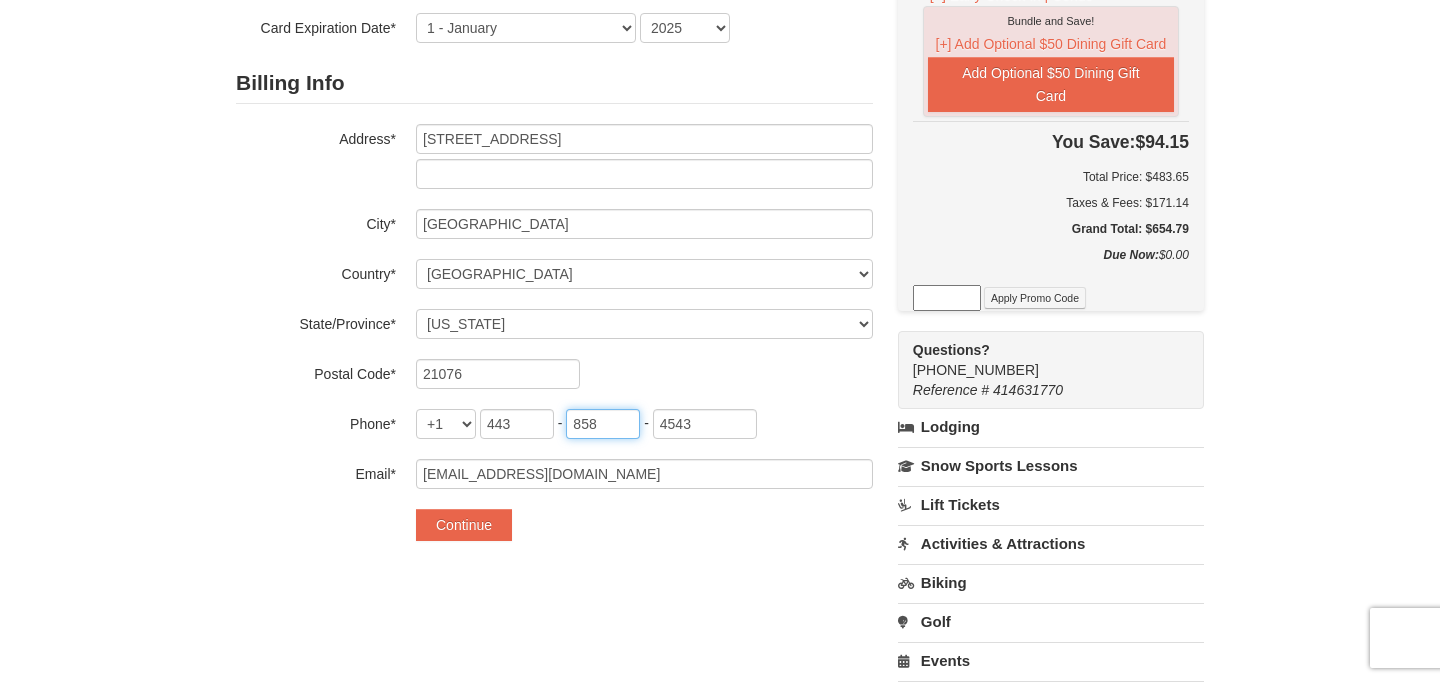 type on "858" 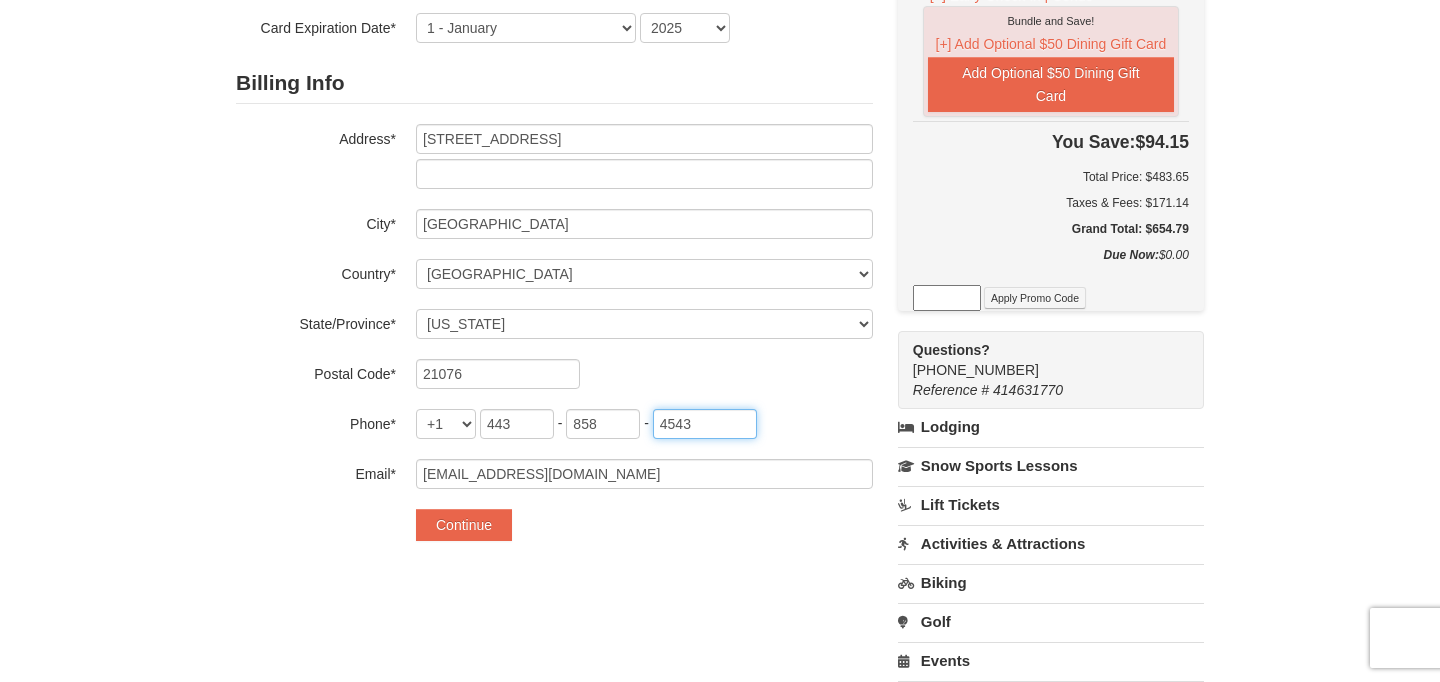 click on "4543" at bounding box center [705, 424] 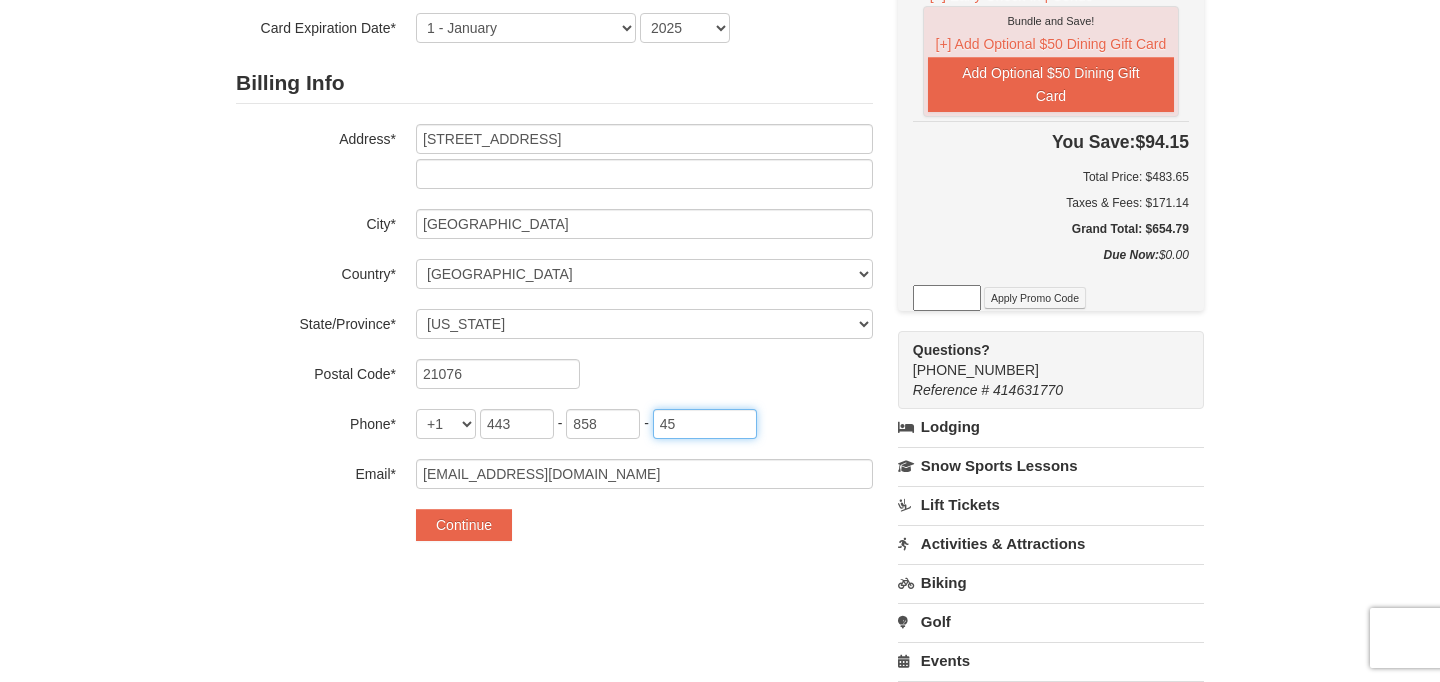 type on "4" 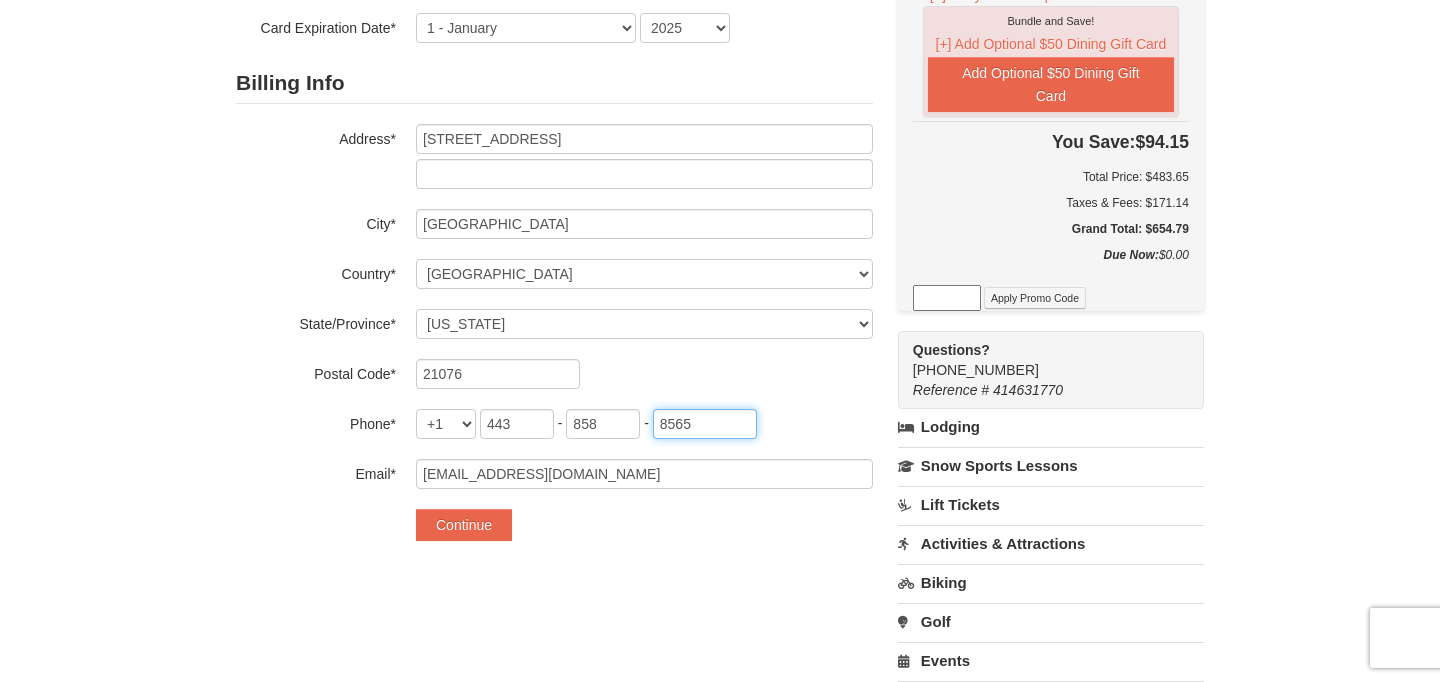 type on "8565" 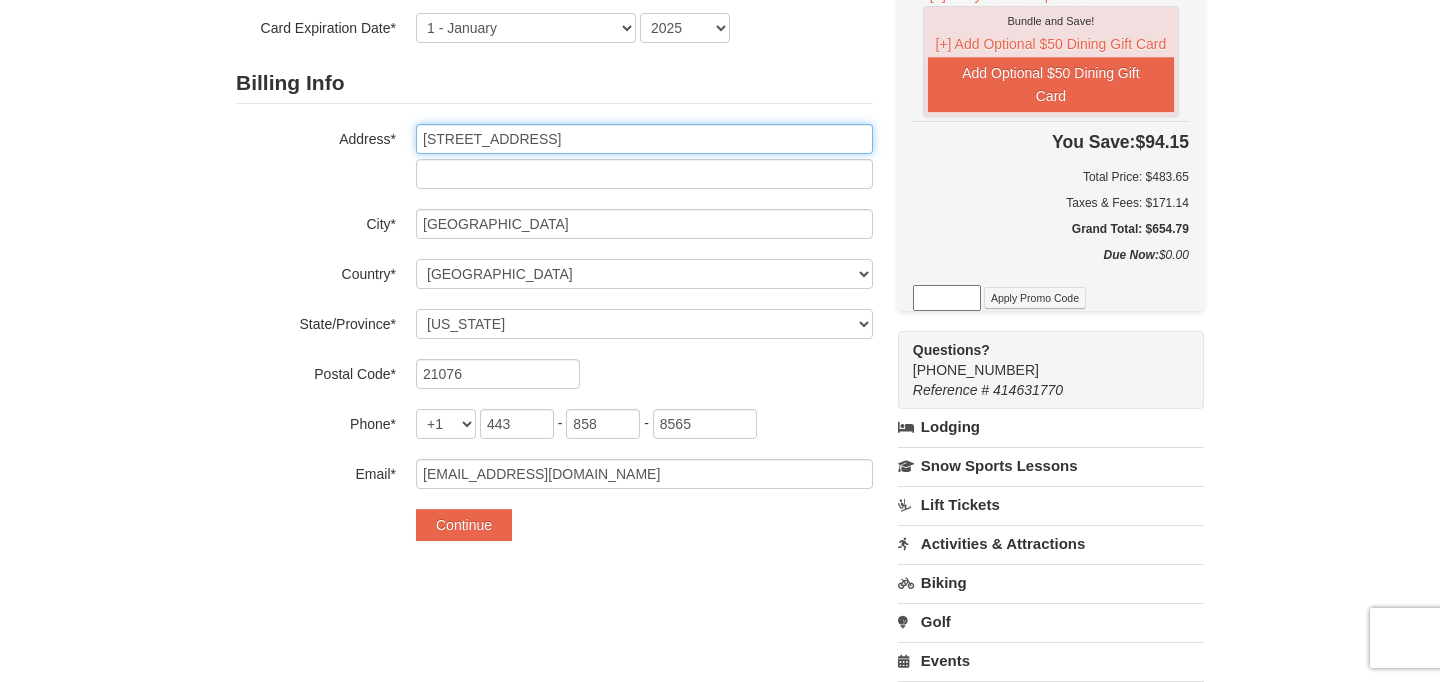 click on "7504 Saffron Court Hanover, MD 2" at bounding box center (644, 139) 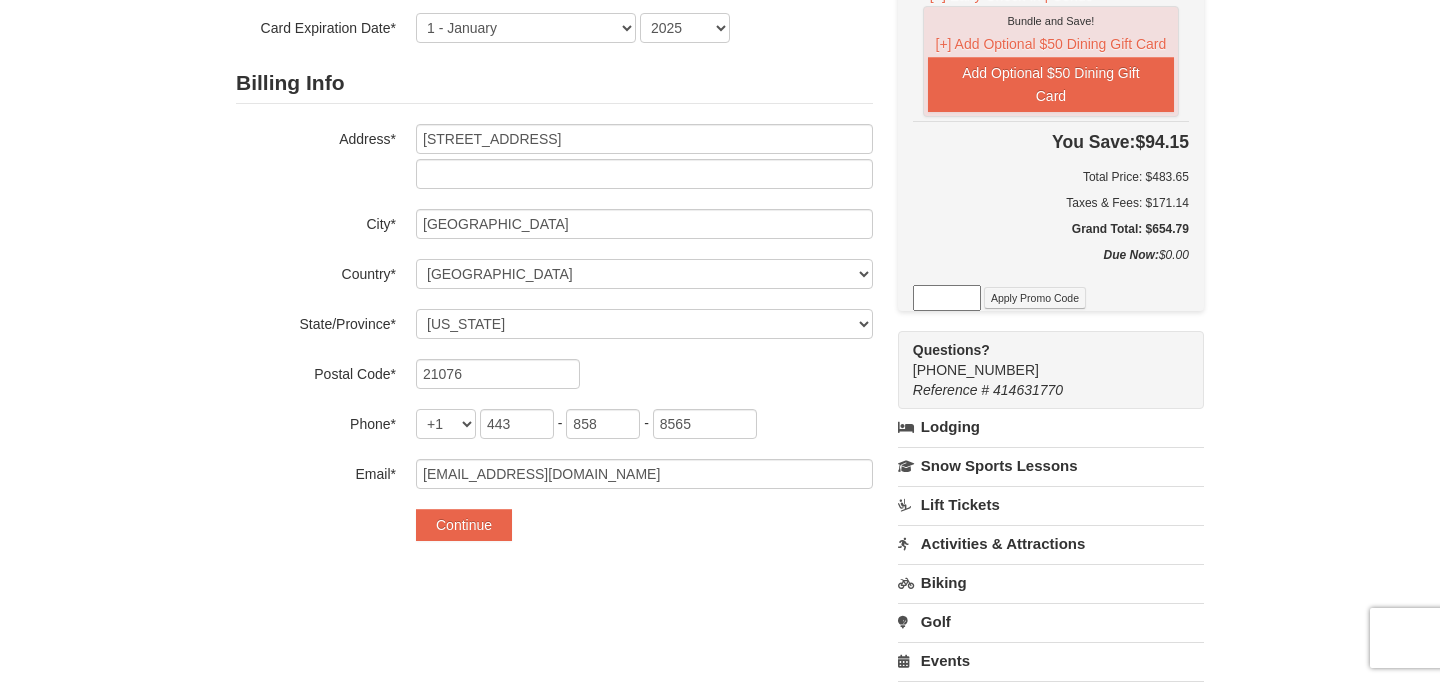 click on "1
) Sign In
2
) Billing Info
3
) Review
) Complete
×" at bounding box center [720, 325] 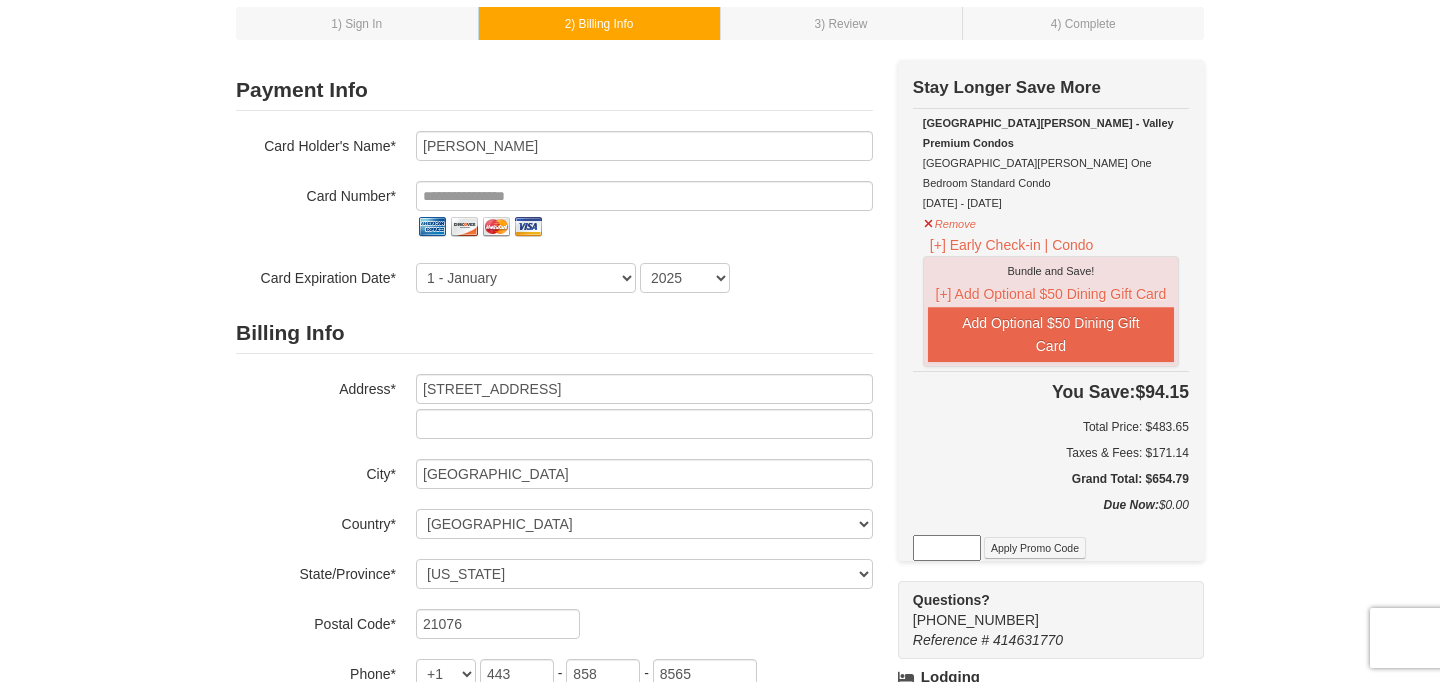 scroll, scrollTop: 103, scrollLeft: 0, axis: vertical 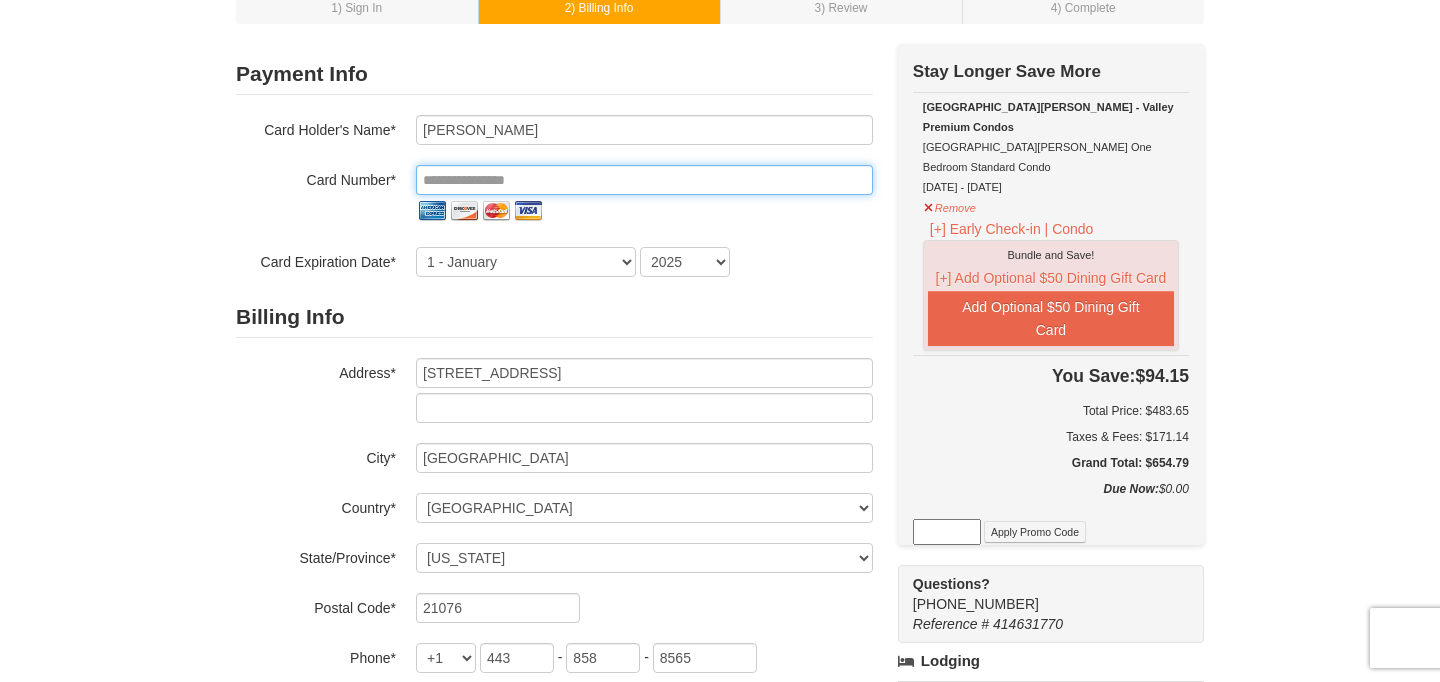 click at bounding box center [644, 180] 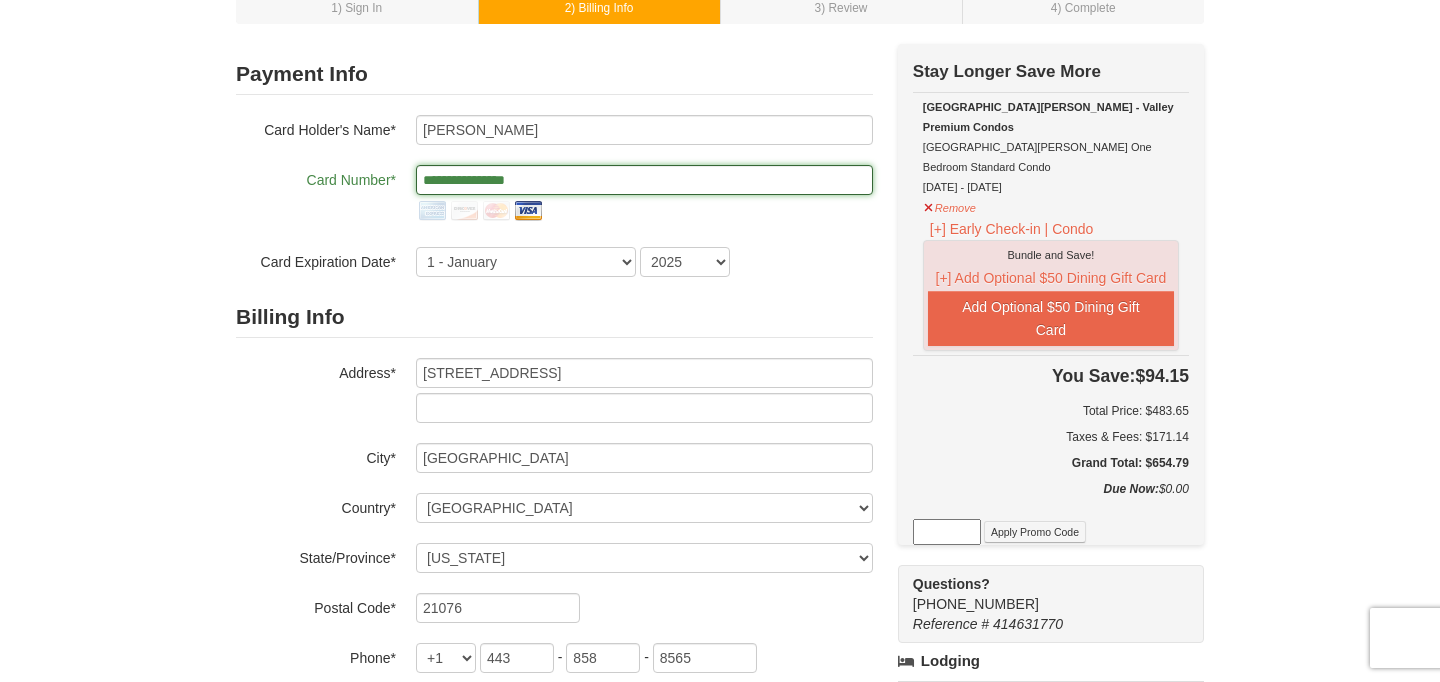 type on "**********" 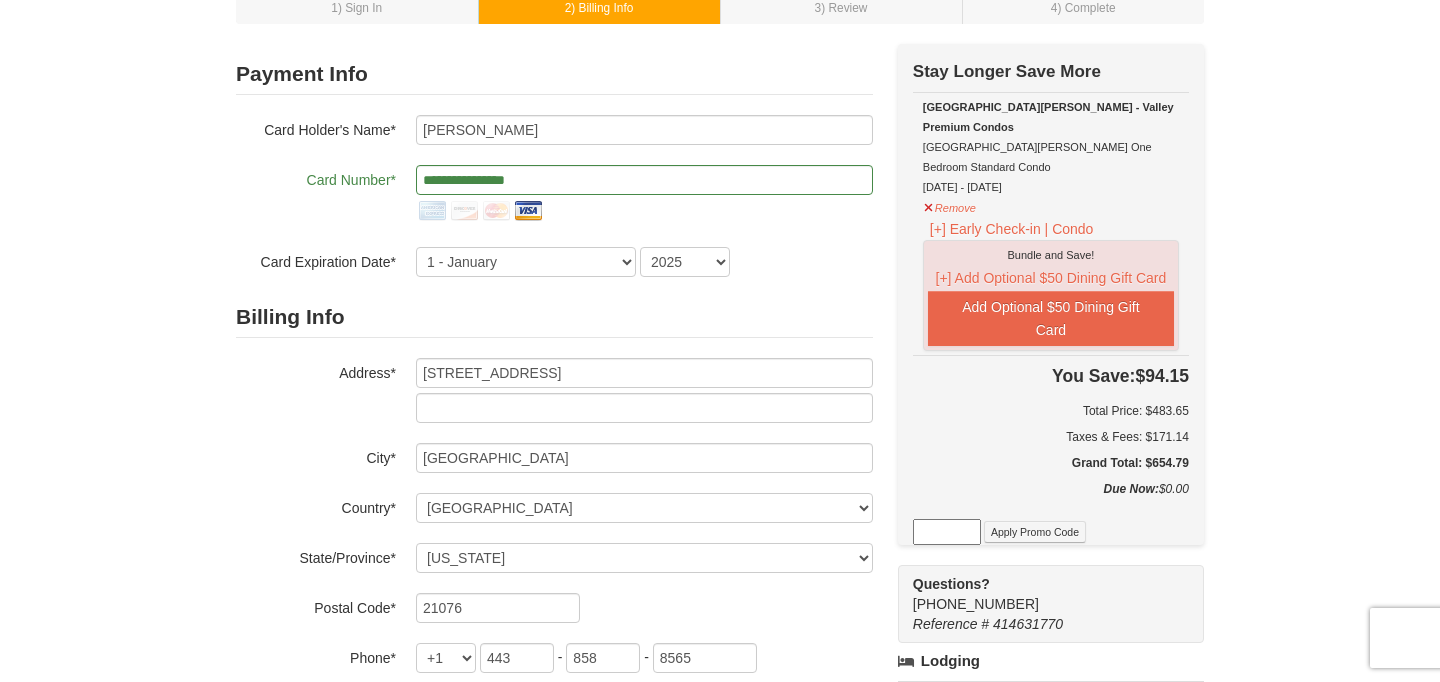 click on "1
) Sign In
2
) Billing Info
3
) Review
) Complete
×" at bounding box center (720, 559) 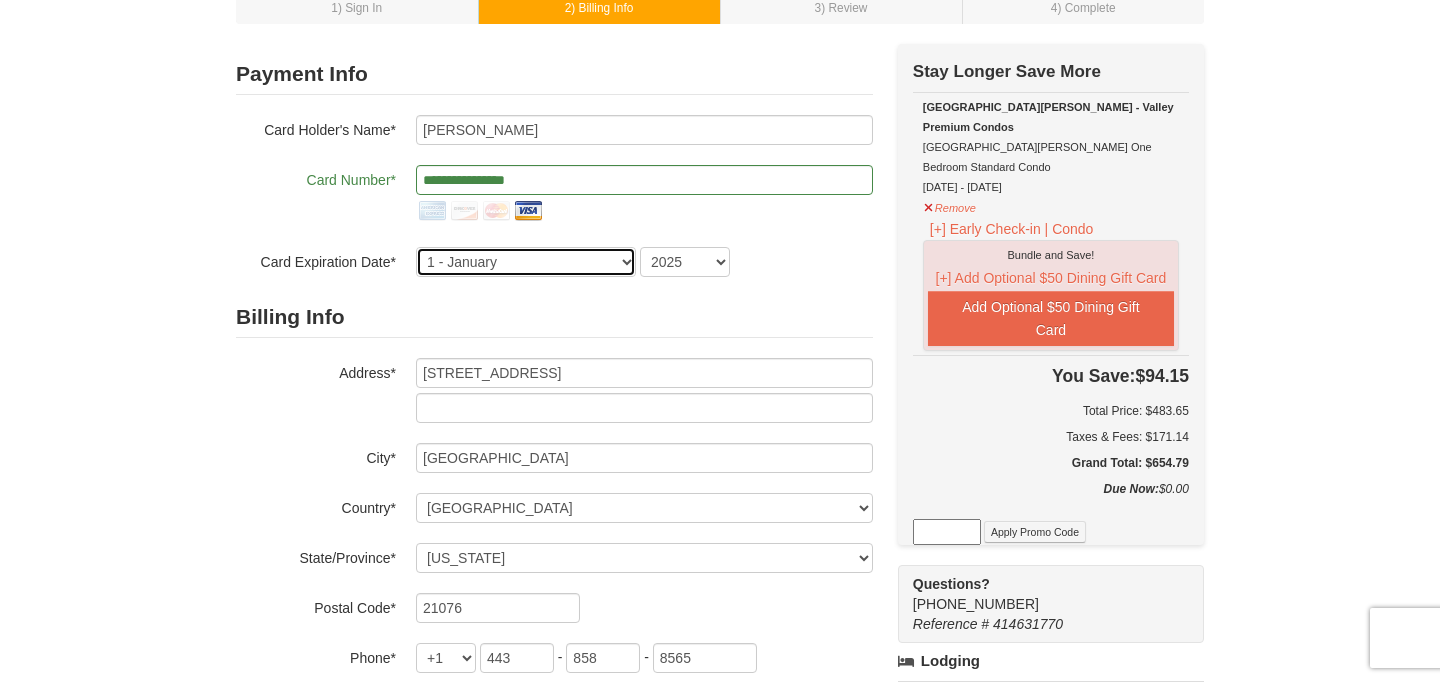 click on "1 - January 2 - February 3 - March 4 - April 5 - May 6 - June 7 - July 8 - August 9 - September 10 - October 11 - November 12 - December" at bounding box center (526, 262) 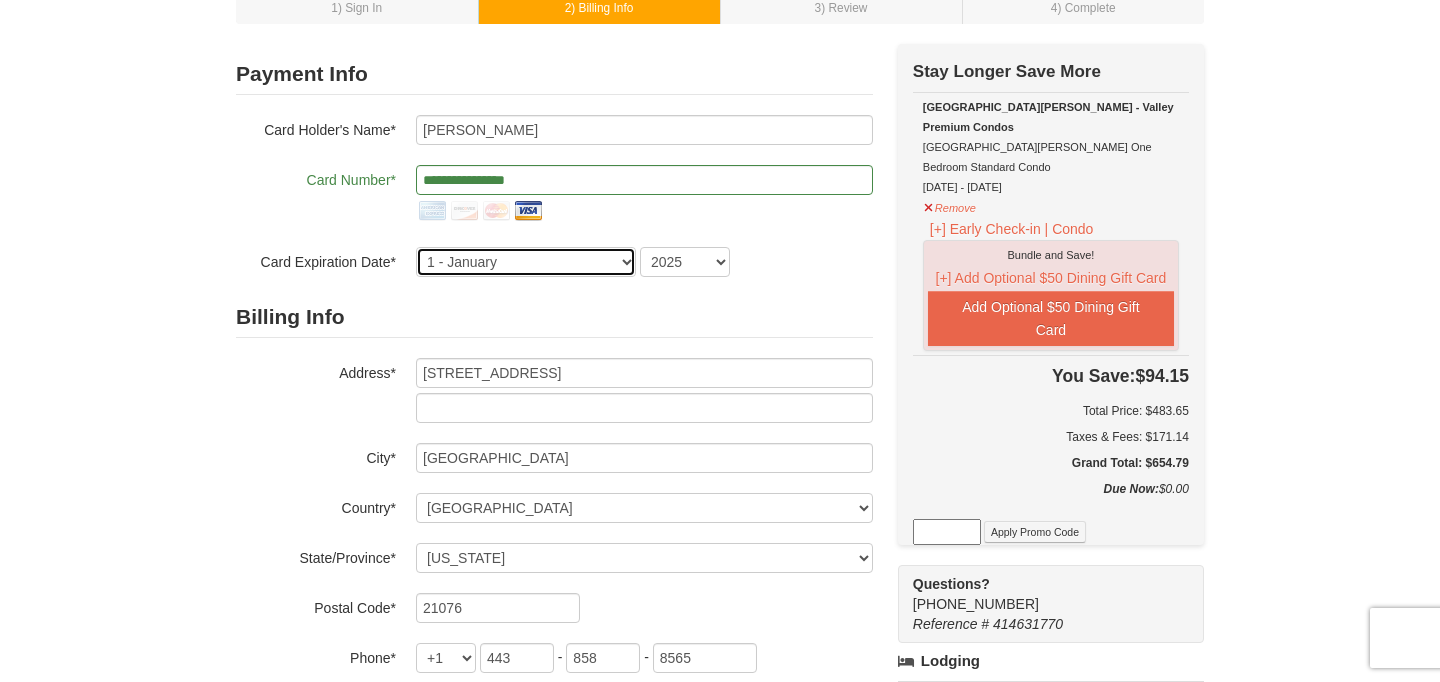 select on "10" 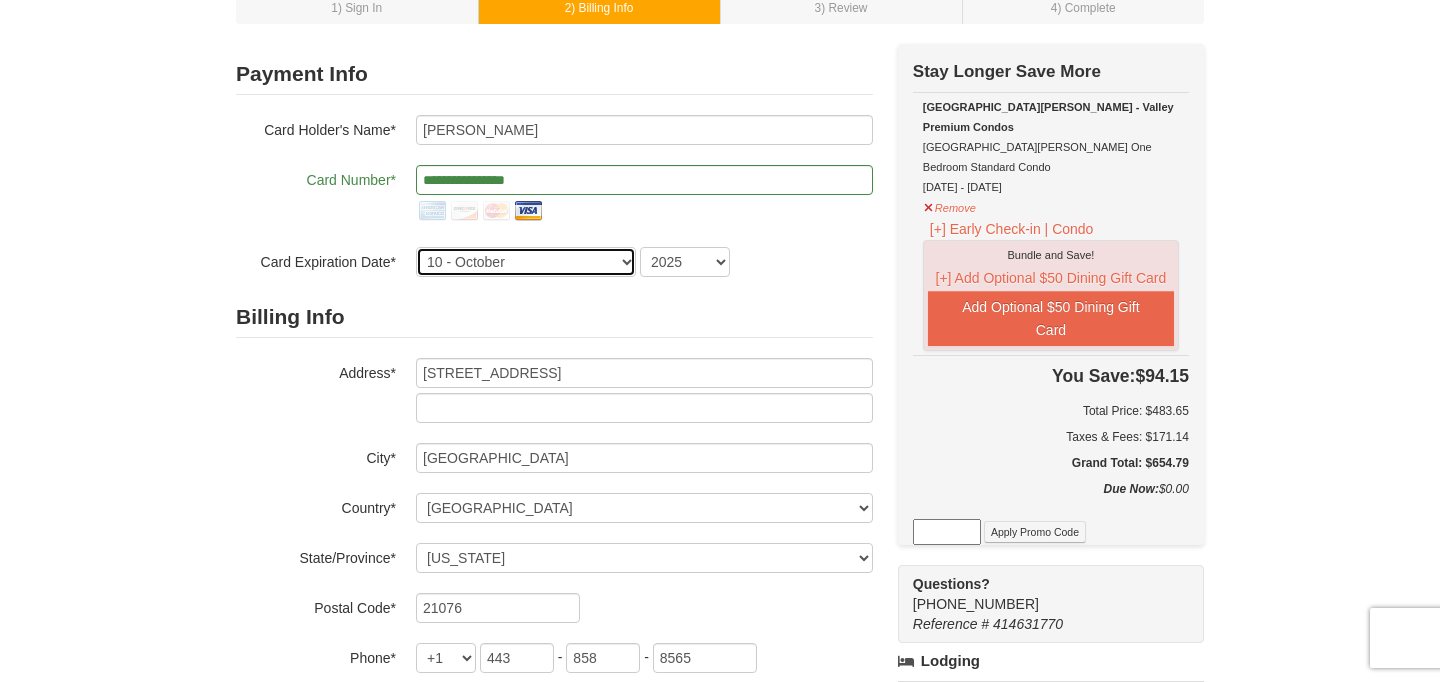 click on "1 - January 2 - February 3 - March 4 - April 5 - May 6 - June 7 - July 8 - August 9 - September 10 - October 11 - November 12 - December" at bounding box center (526, 262) 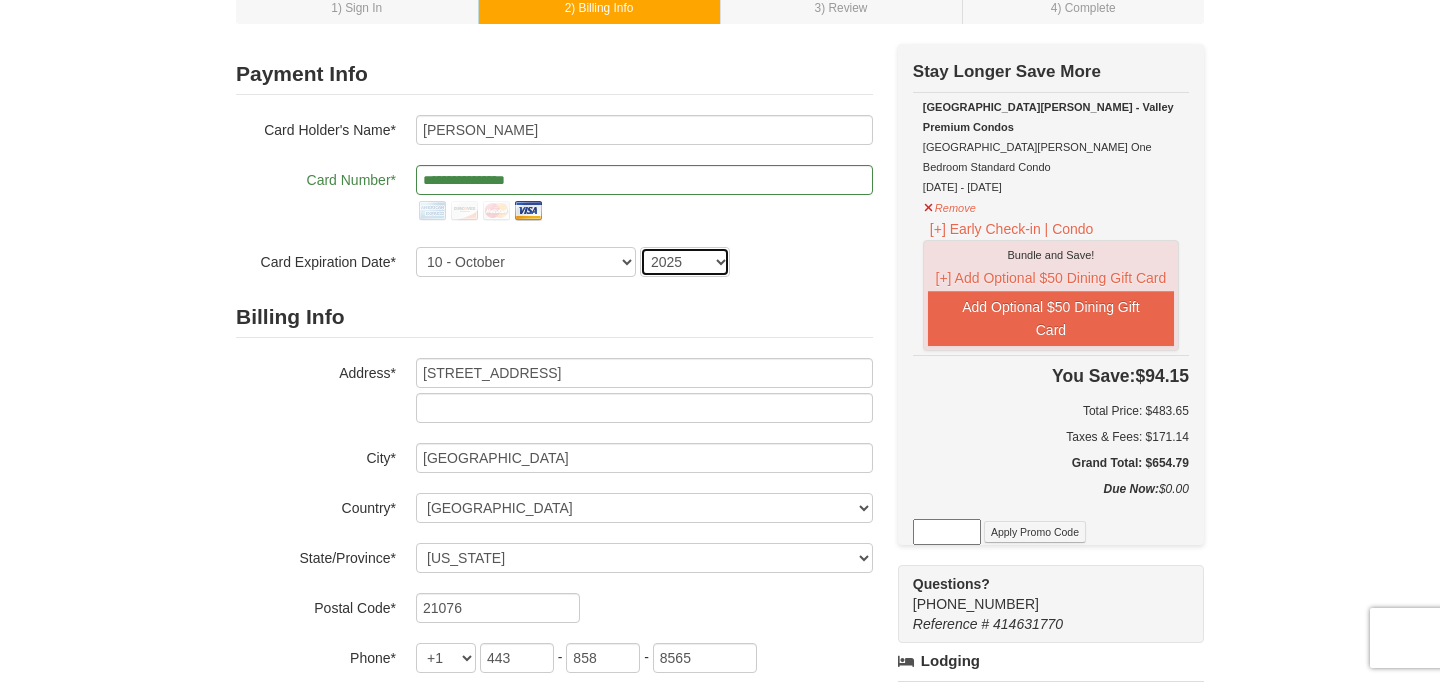 click on "2025 2026 2027 2028 2029 2030 2031 2032 2033 2034" at bounding box center (685, 262) 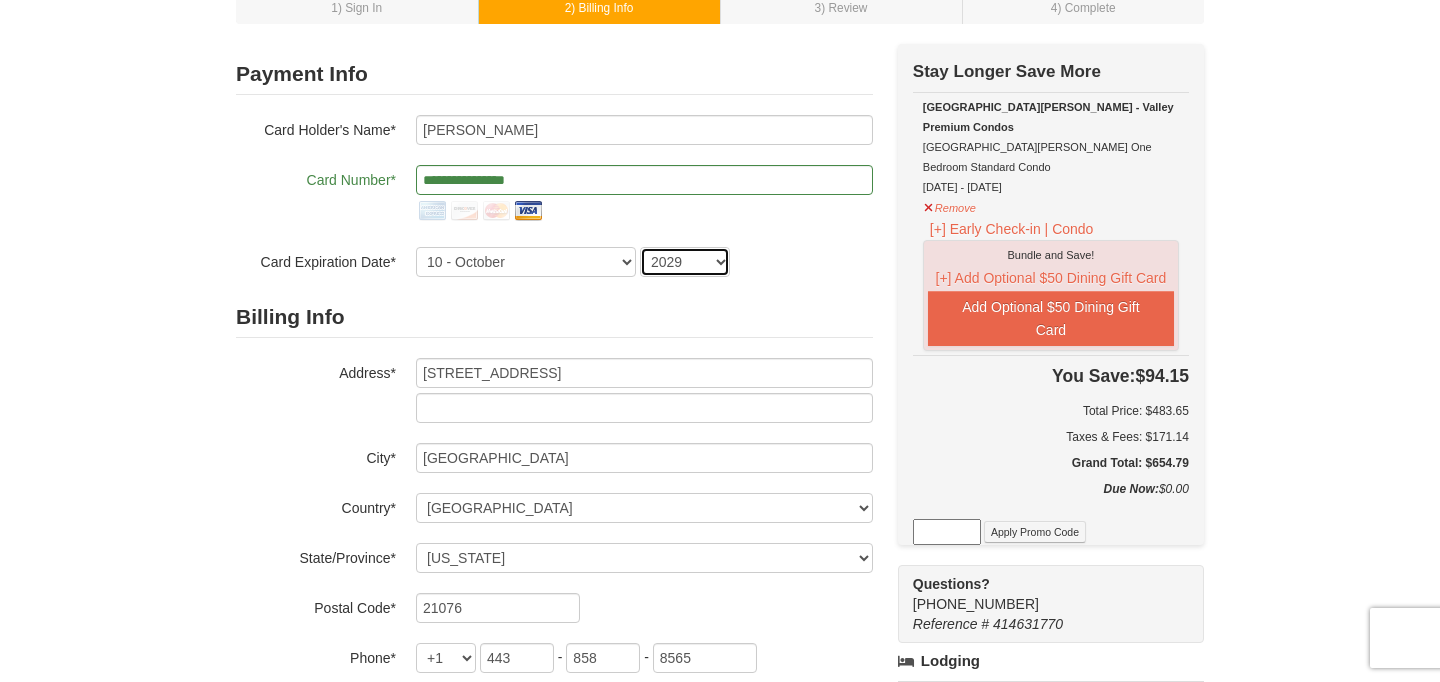 click on "2025 2026 2027 2028 2029 2030 2031 2032 2033 2034" at bounding box center (685, 262) 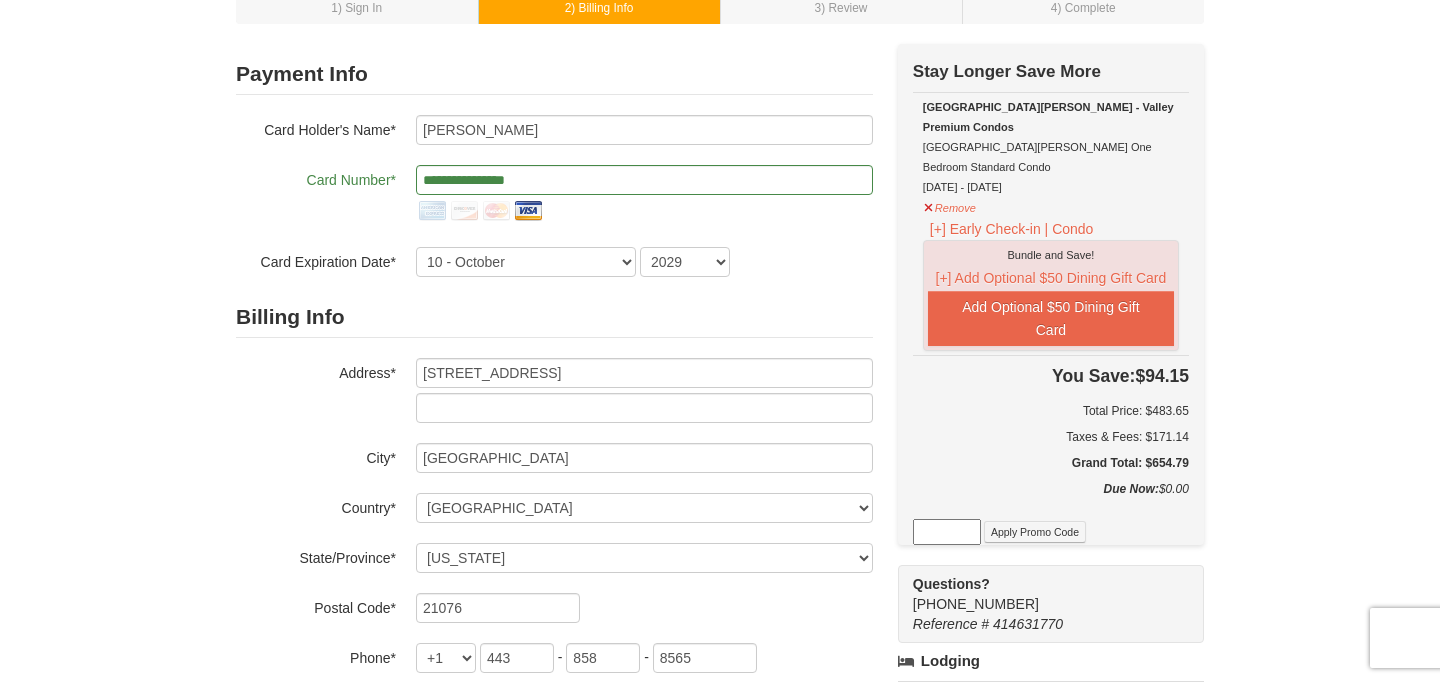 click on "Billing Info" at bounding box center (554, 317) 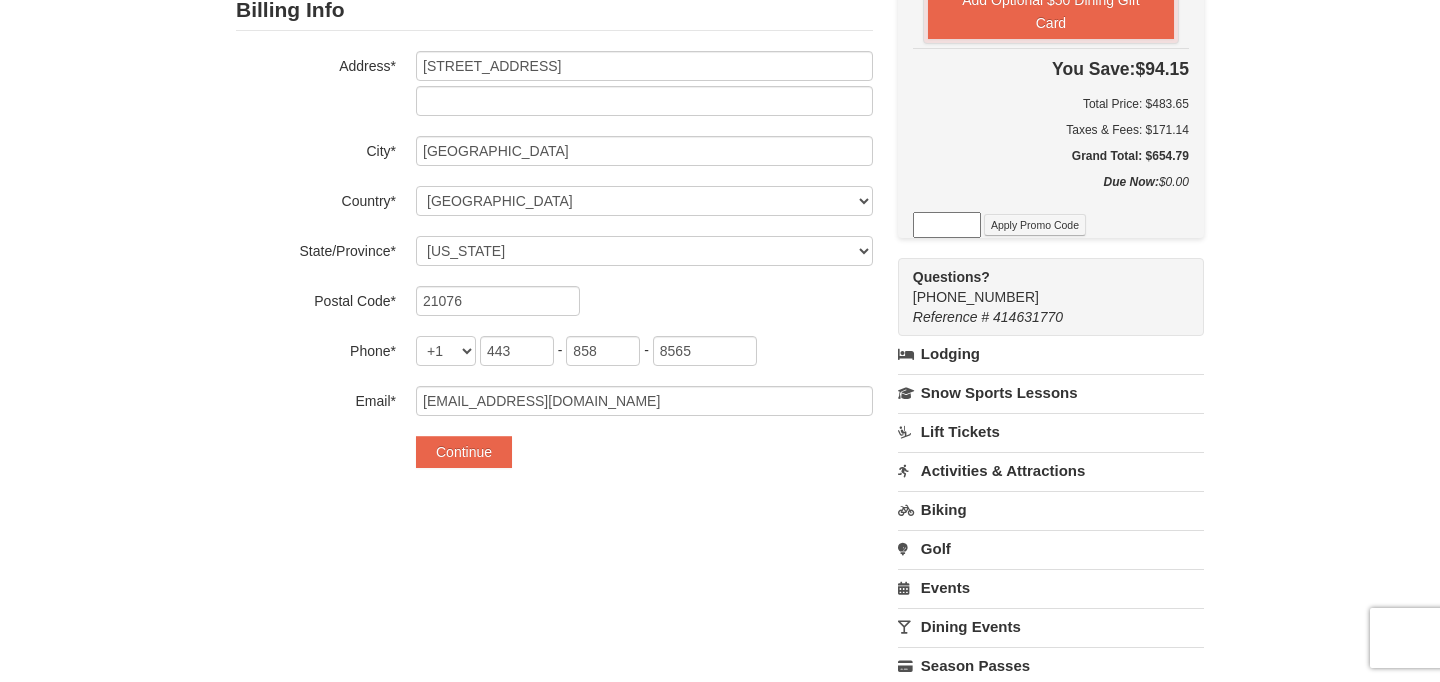 scroll, scrollTop: 434, scrollLeft: 0, axis: vertical 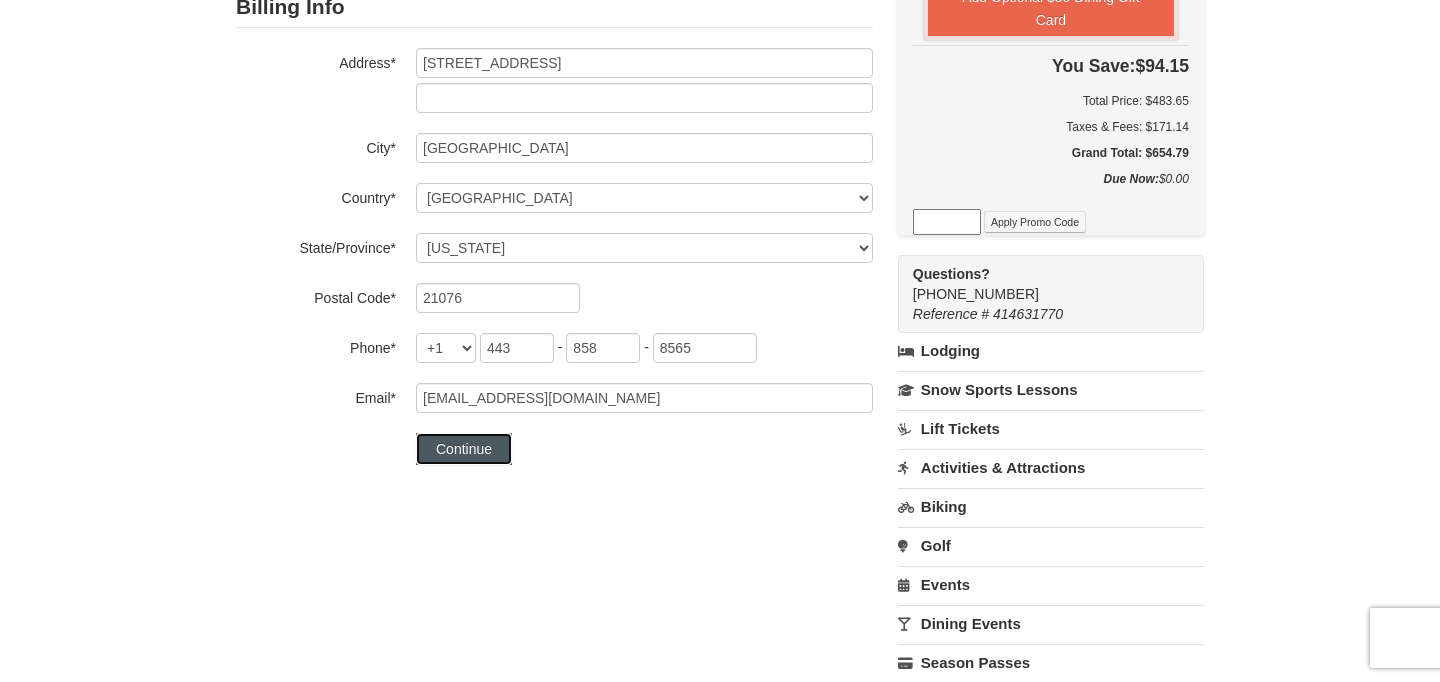 click on "Continue" at bounding box center (464, 449) 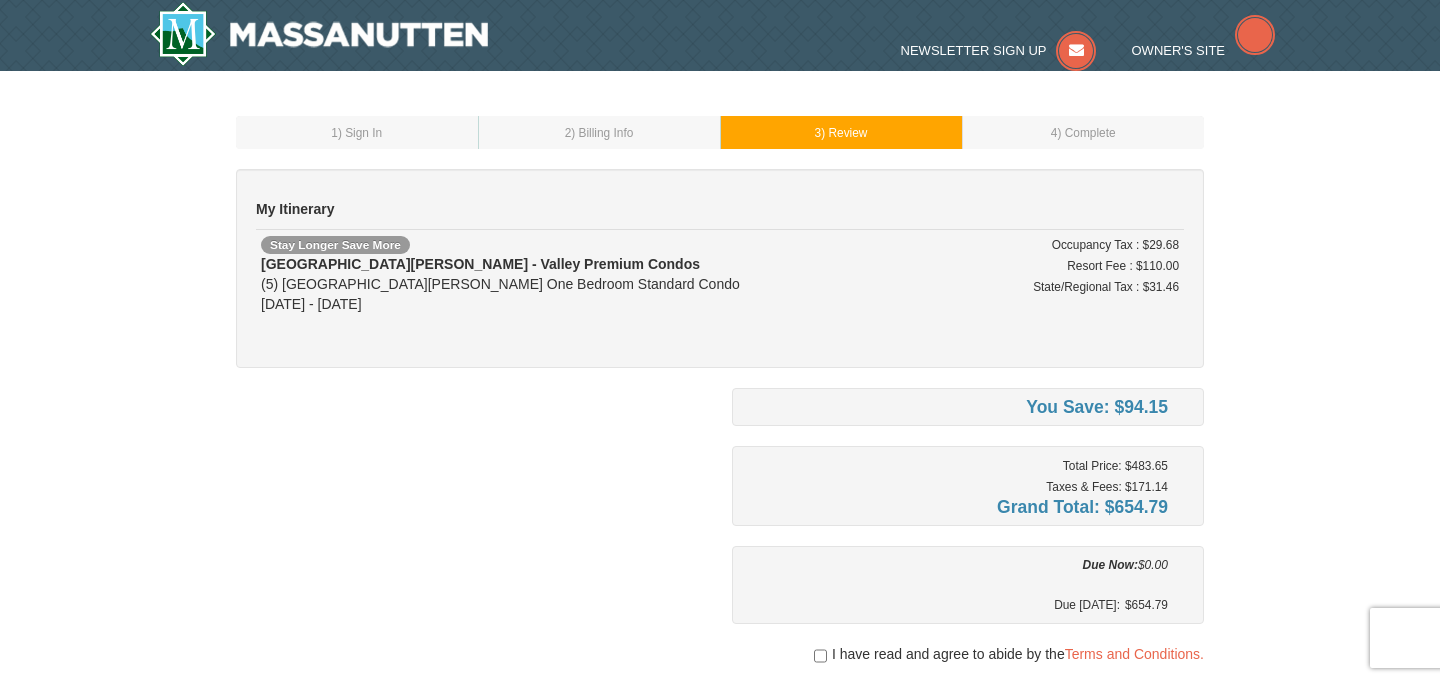 scroll, scrollTop: 0, scrollLeft: 0, axis: both 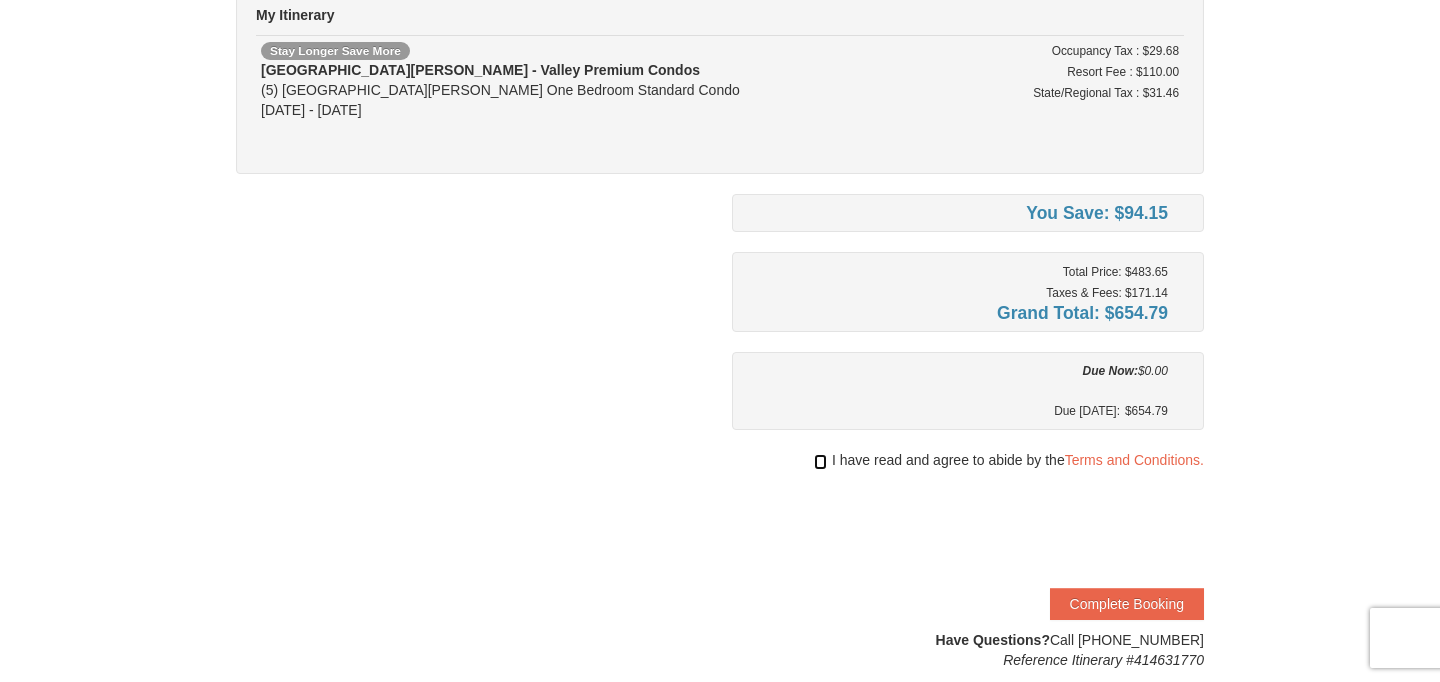 click at bounding box center (820, 462) 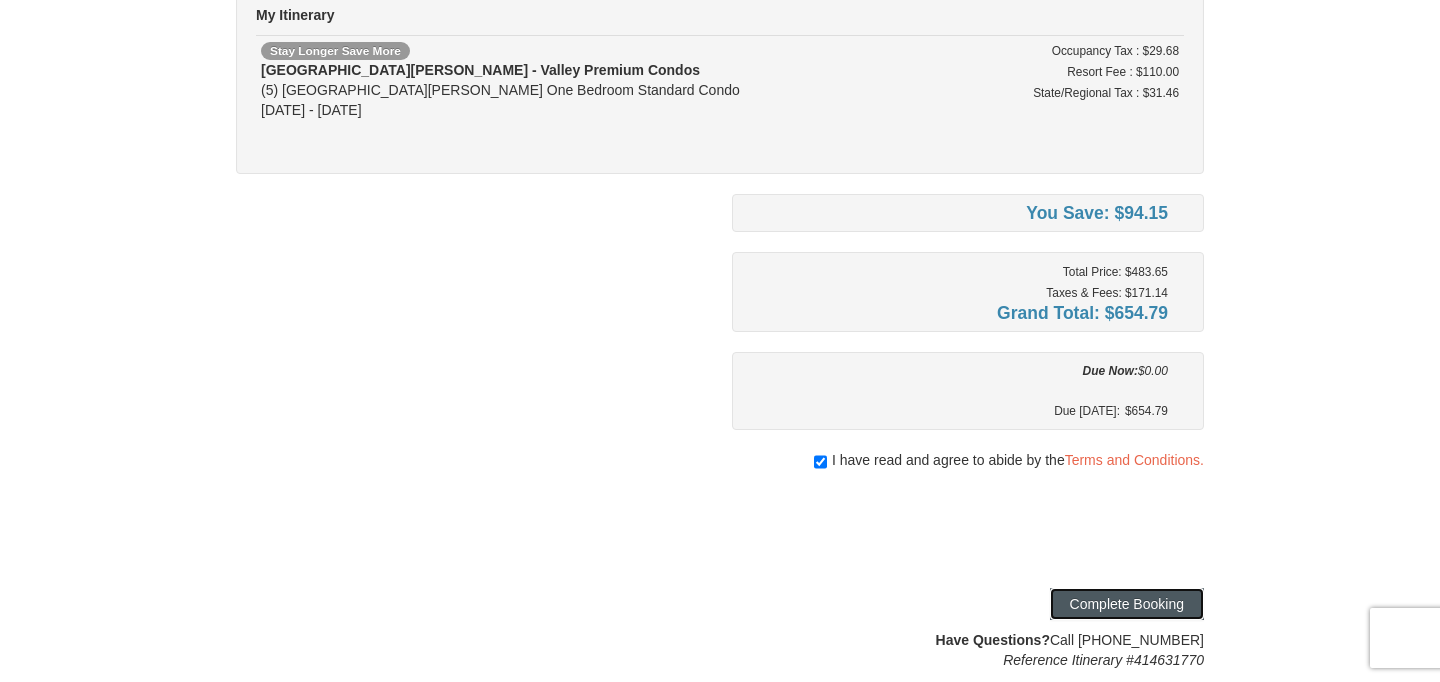 click on "Complete Booking" at bounding box center [1127, 604] 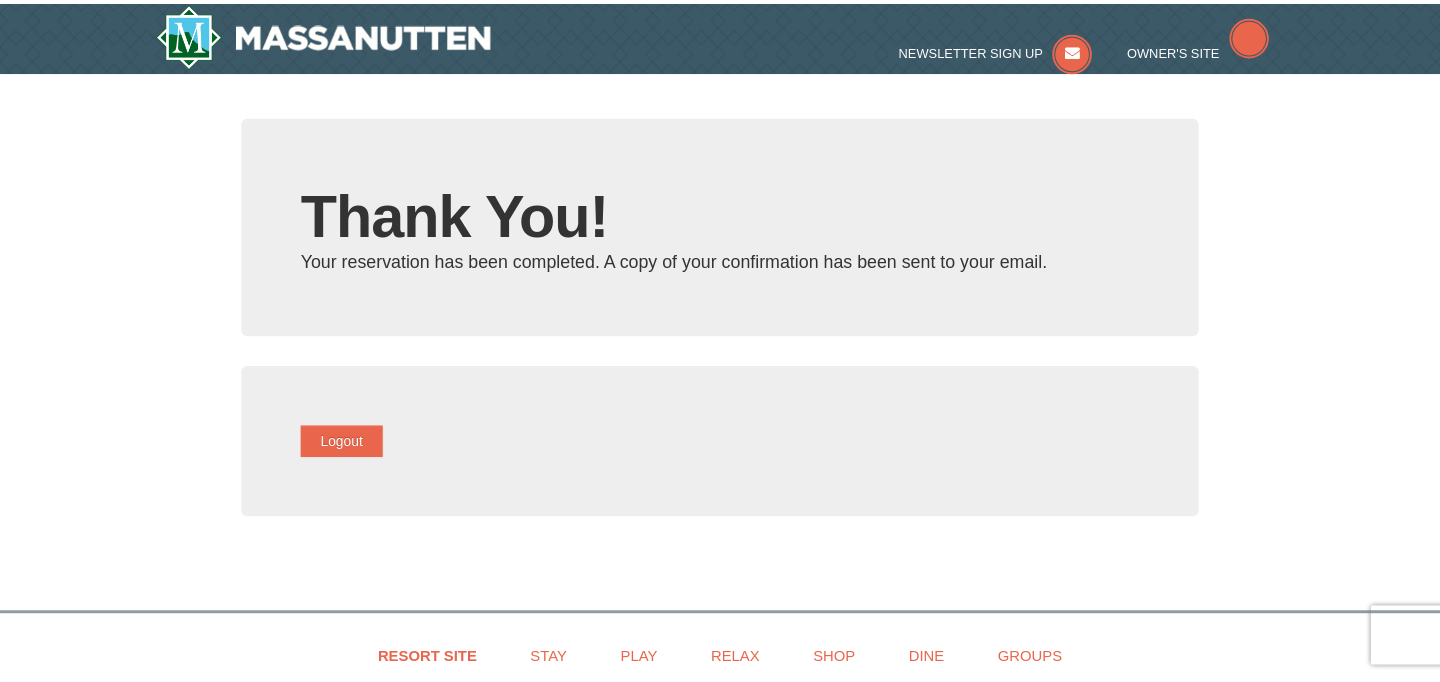 scroll, scrollTop: 0, scrollLeft: 0, axis: both 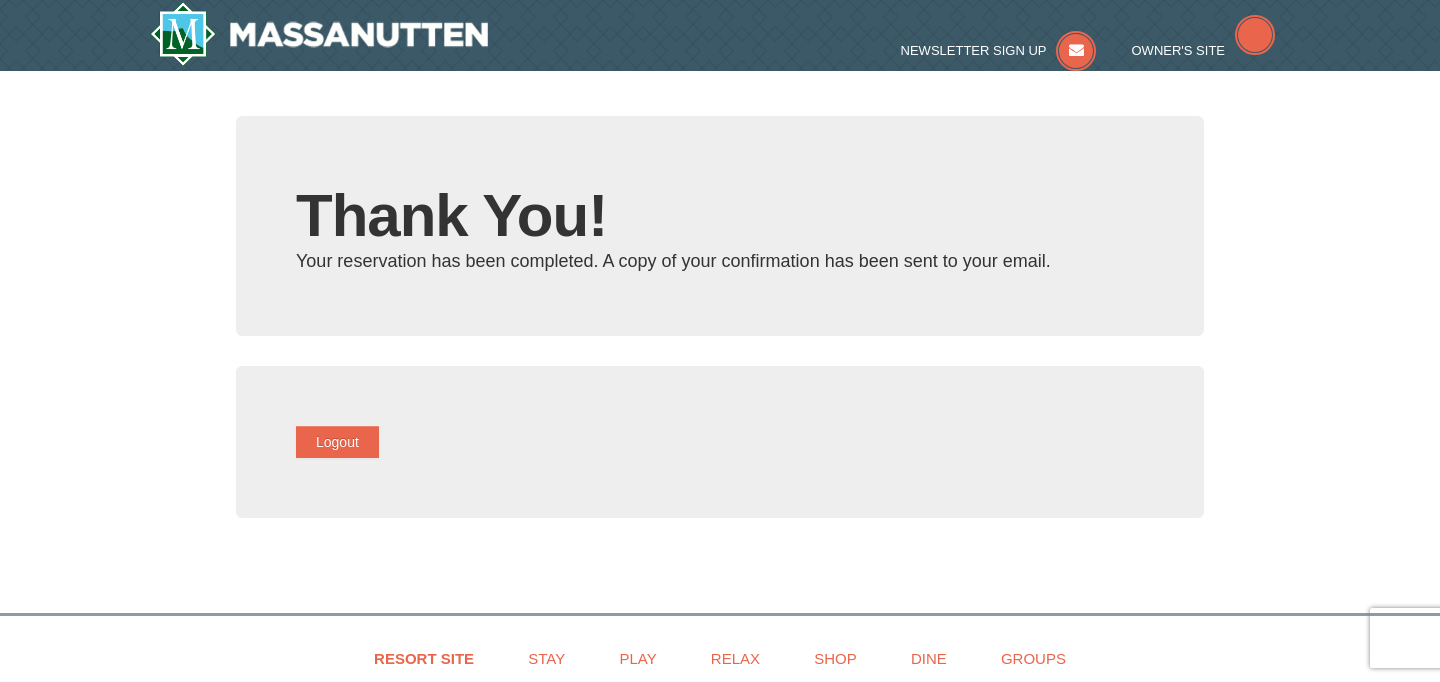 type on "[EMAIL_ADDRESS][DOMAIN_NAME]" 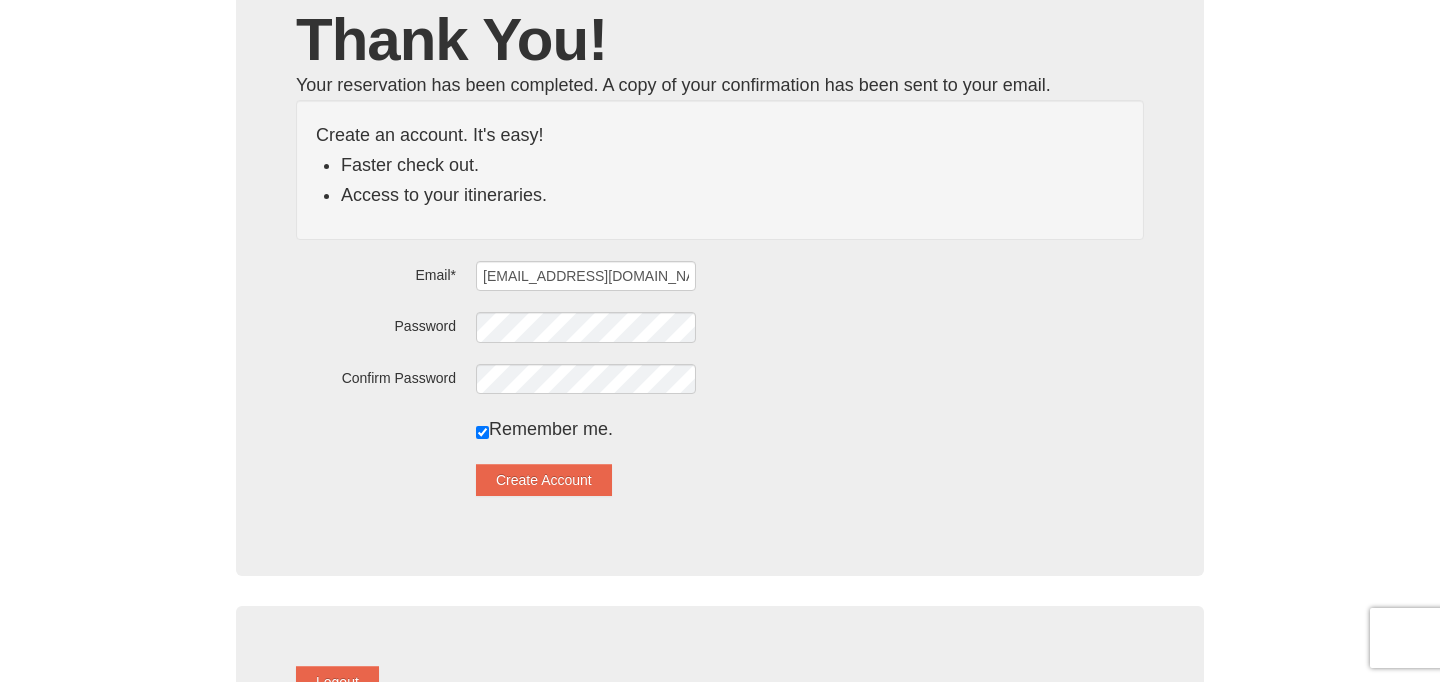 scroll, scrollTop: 185, scrollLeft: 0, axis: vertical 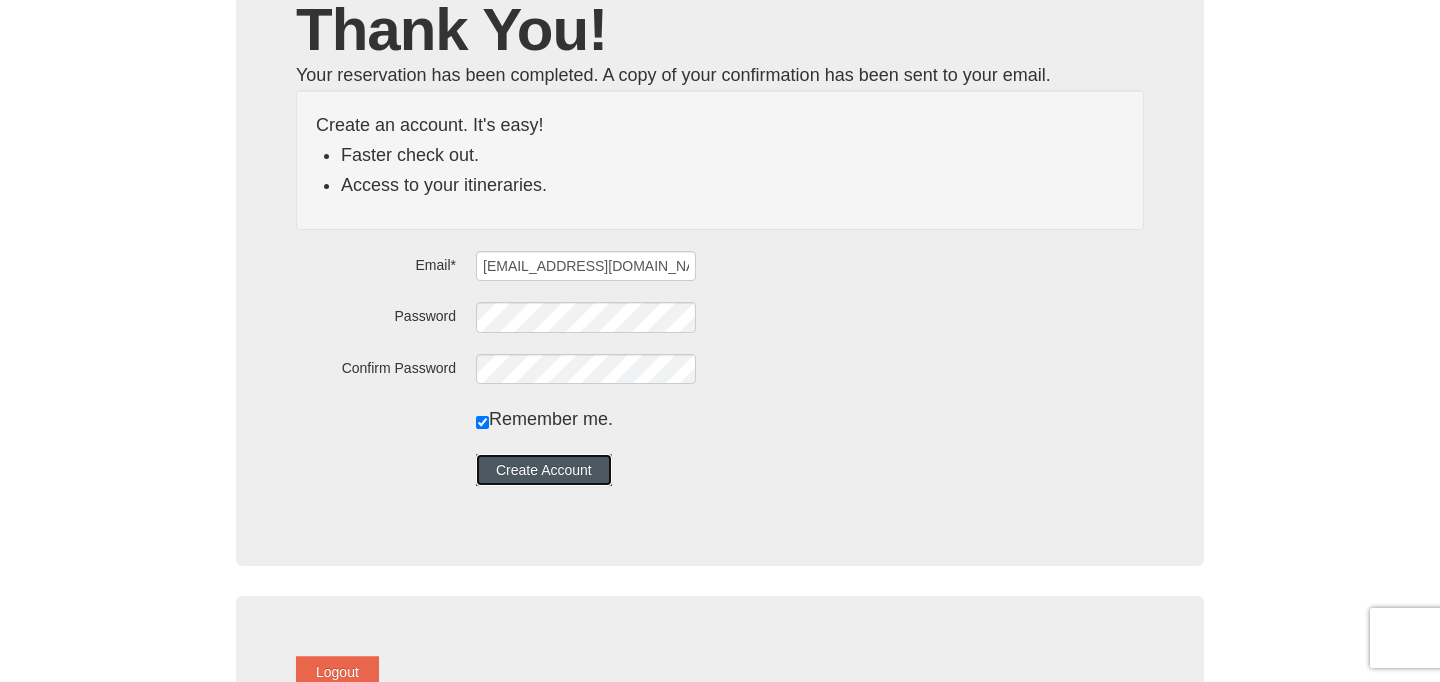 click on "Create Account" at bounding box center (544, 470) 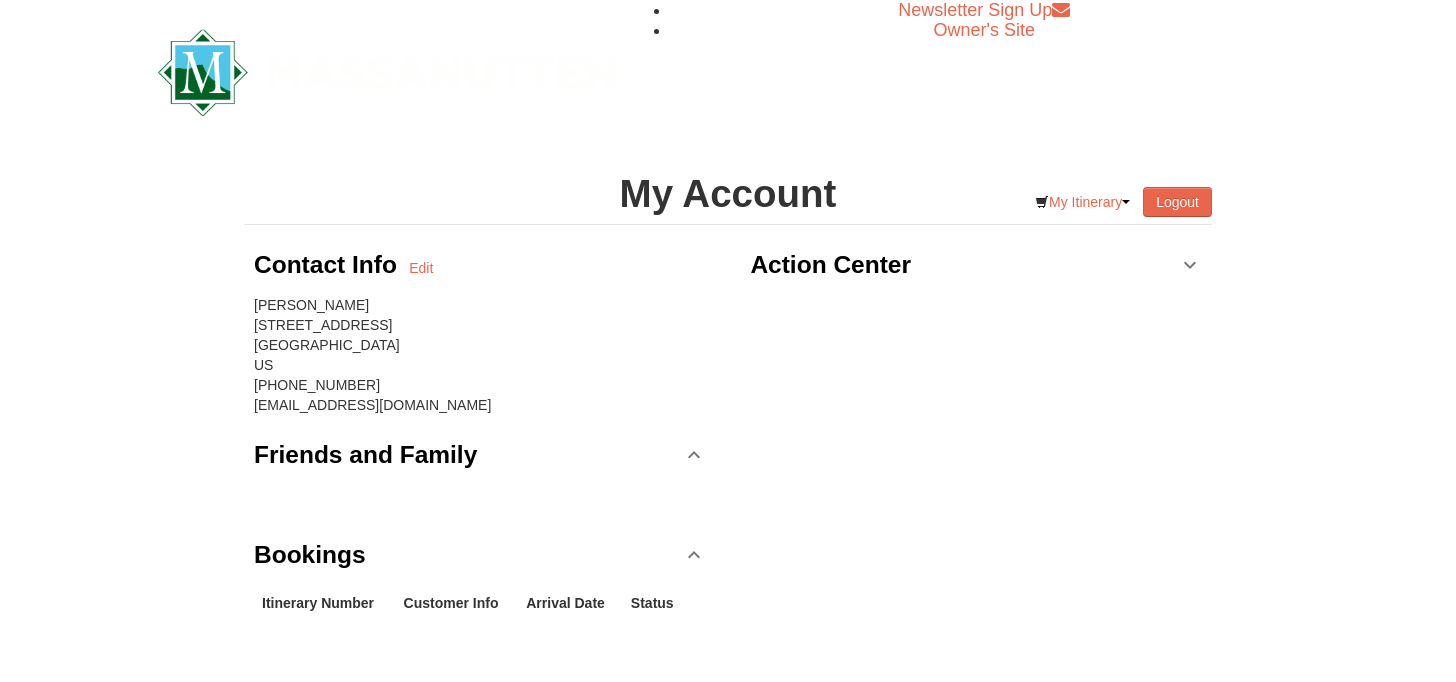 scroll, scrollTop: 0, scrollLeft: 0, axis: both 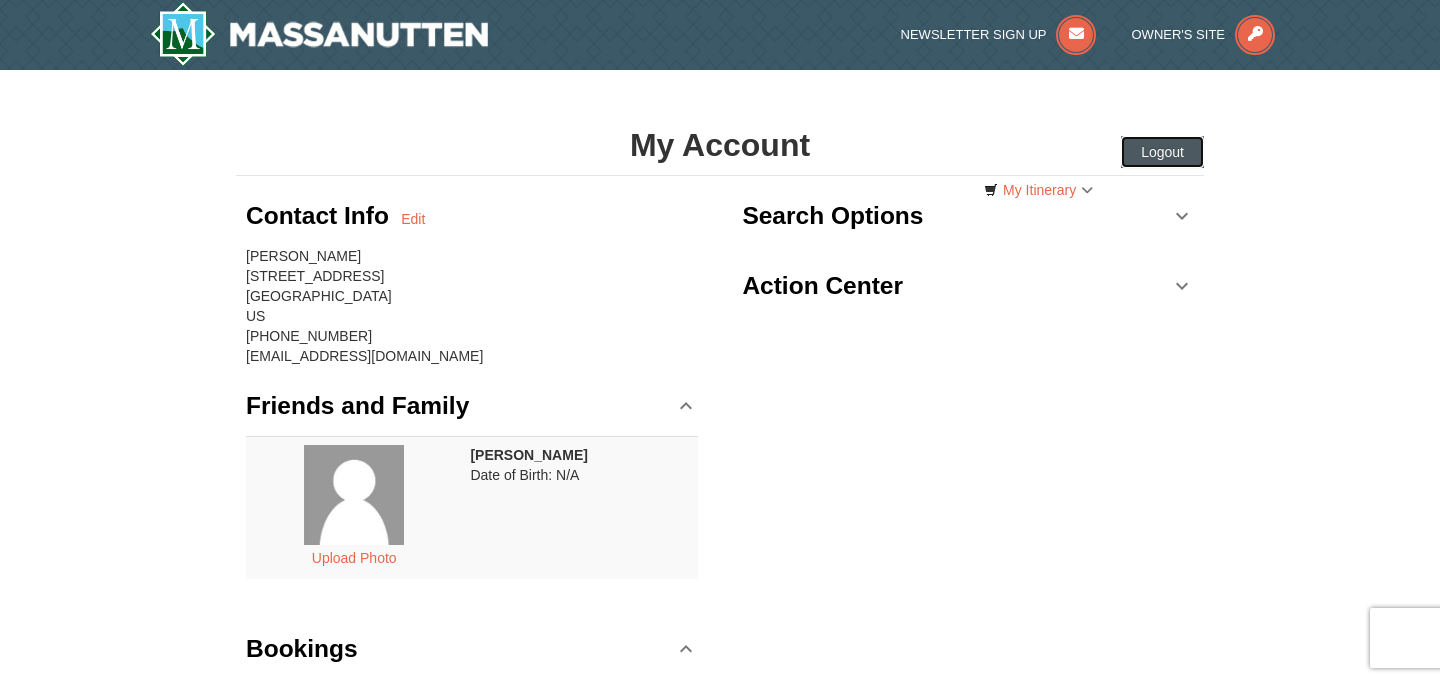 click on "Logout" at bounding box center [1162, 152] 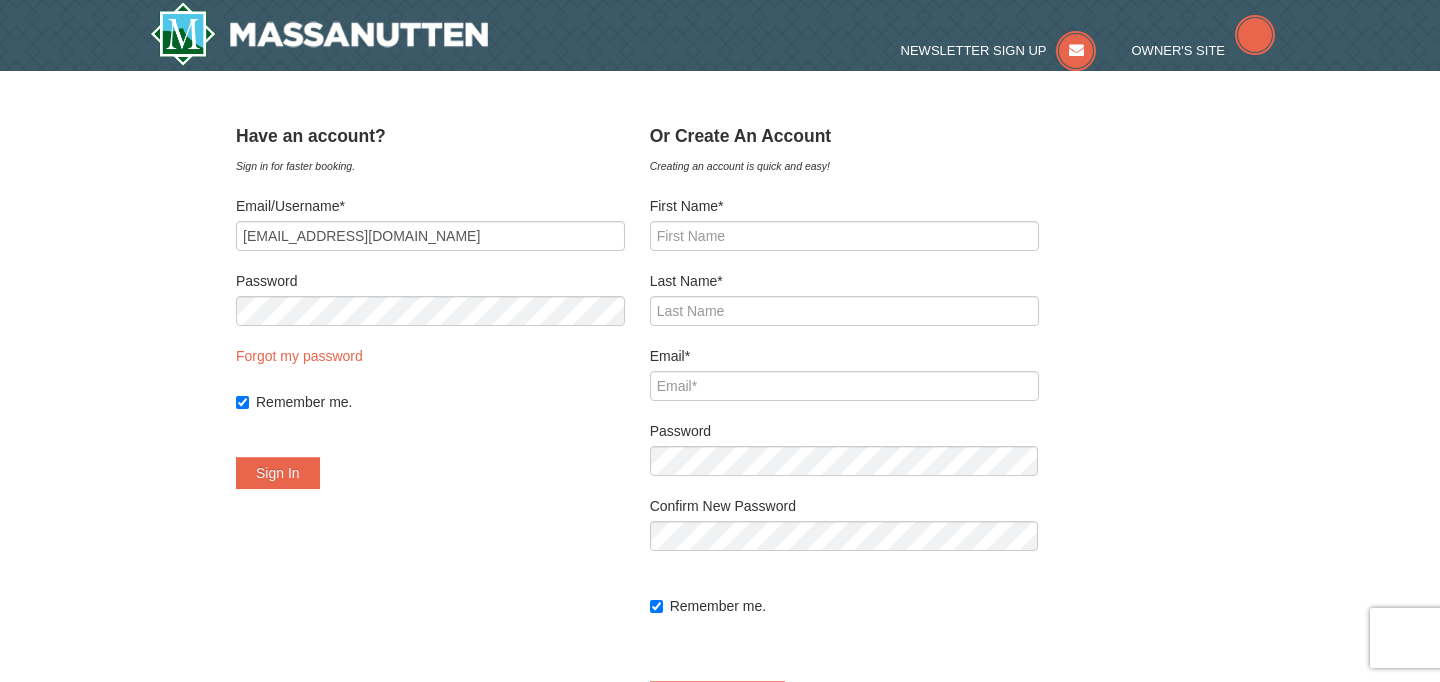 scroll, scrollTop: 0, scrollLeft: 0, axis: both 